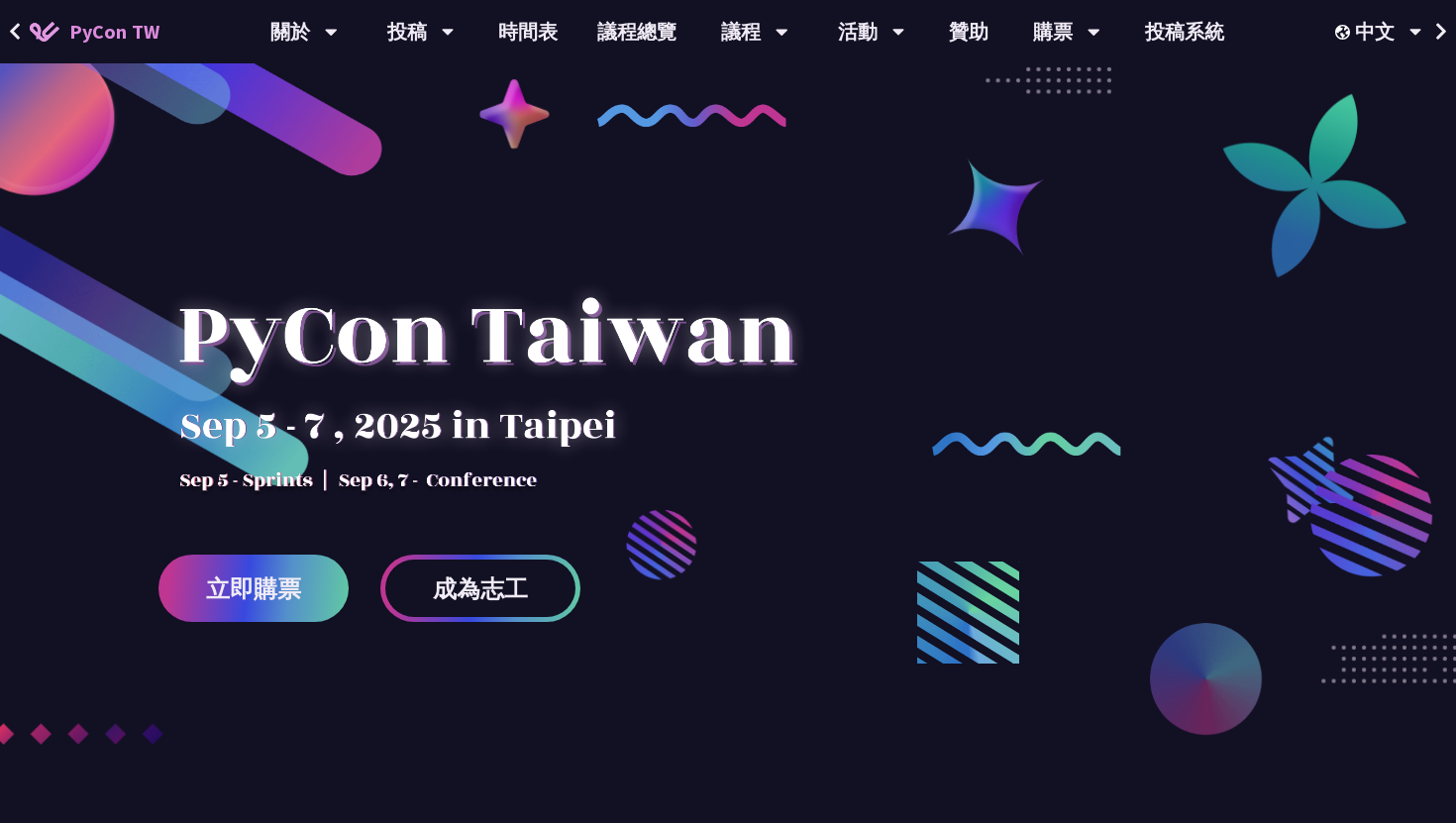 scroll, scrollTop: 0, scrollLeft: 0, axis: both 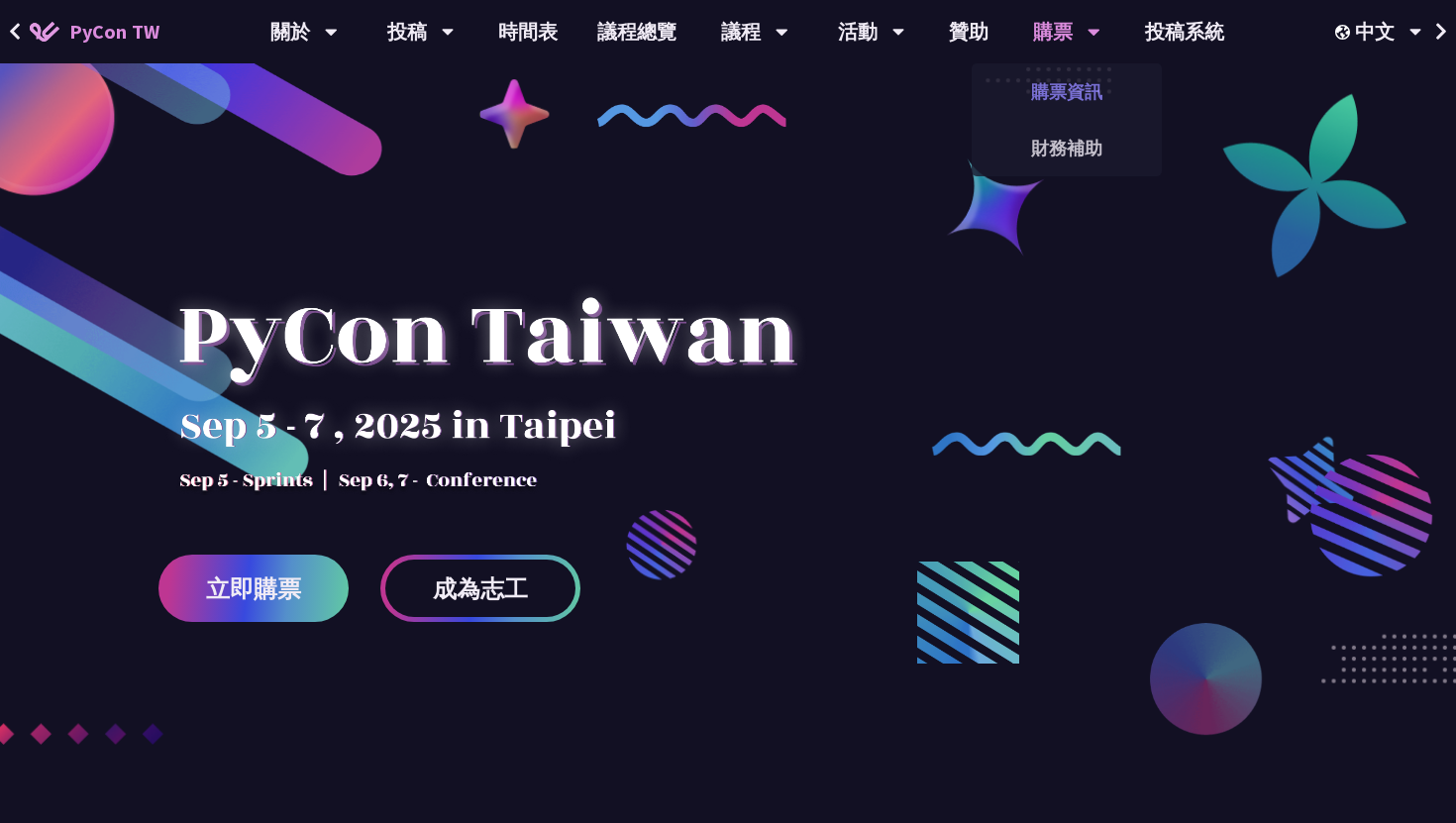 click on "購票資訊" at bounding box center [1067, 91] 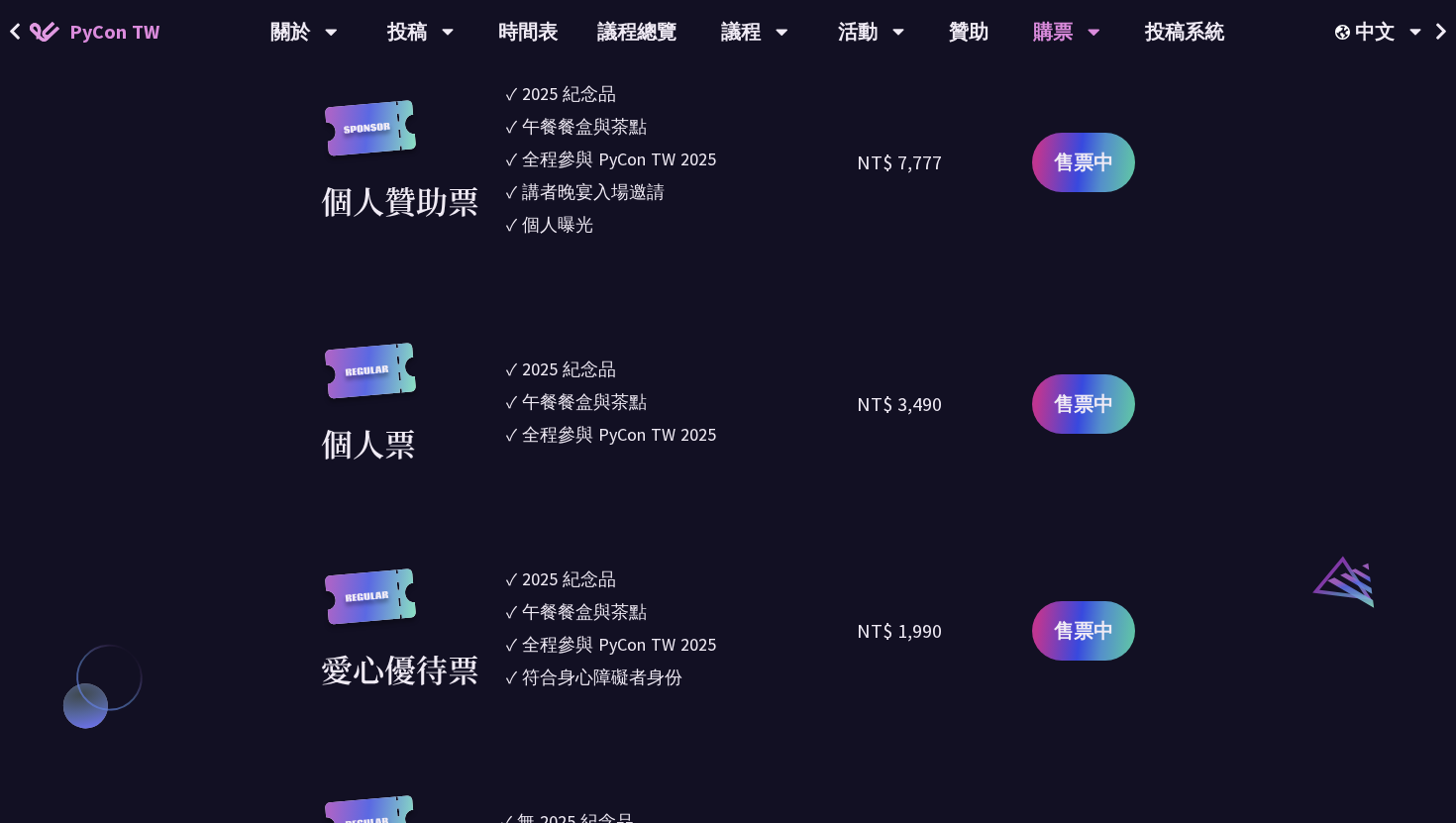 scroll, scrollTop: 1724, scrollLeft: 0, axis: vertical 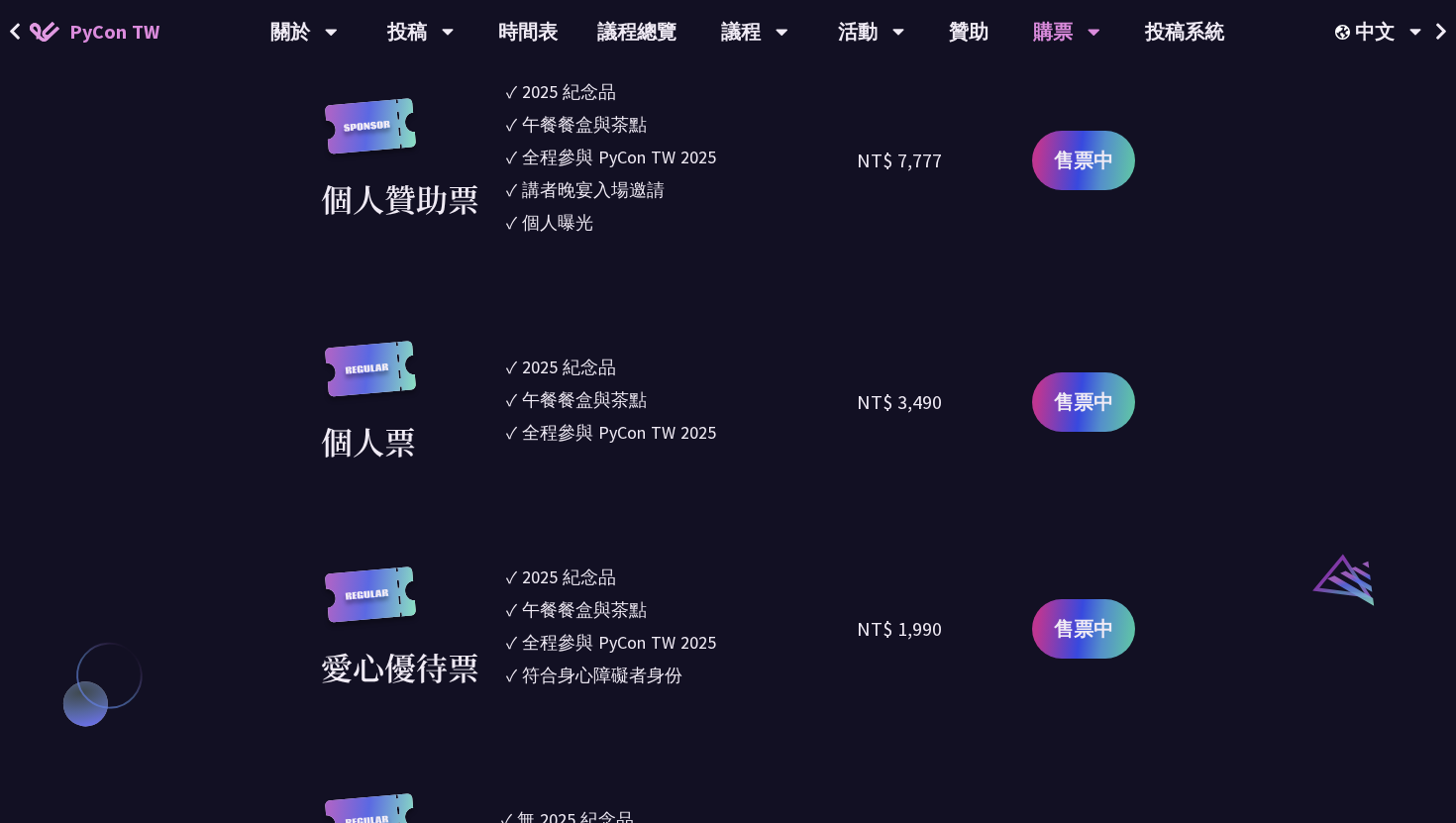 drag, startPoint x: 865, startPoint y: 418, endPoint x: 948, endPoint y: 417, distance: 83.00602 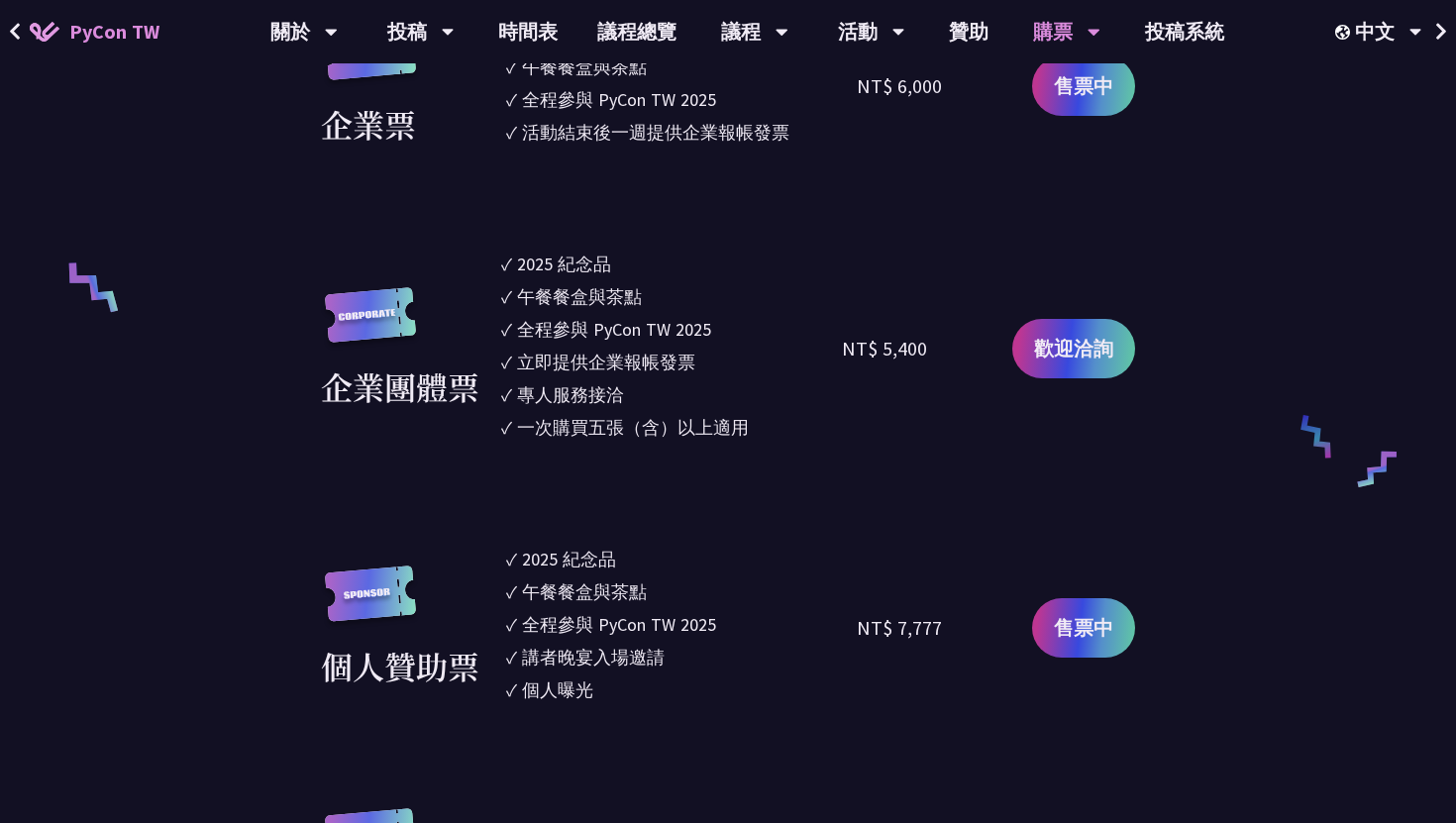 scroll, scrollTop: 1256, scrollLeft: 0, axis: vertical 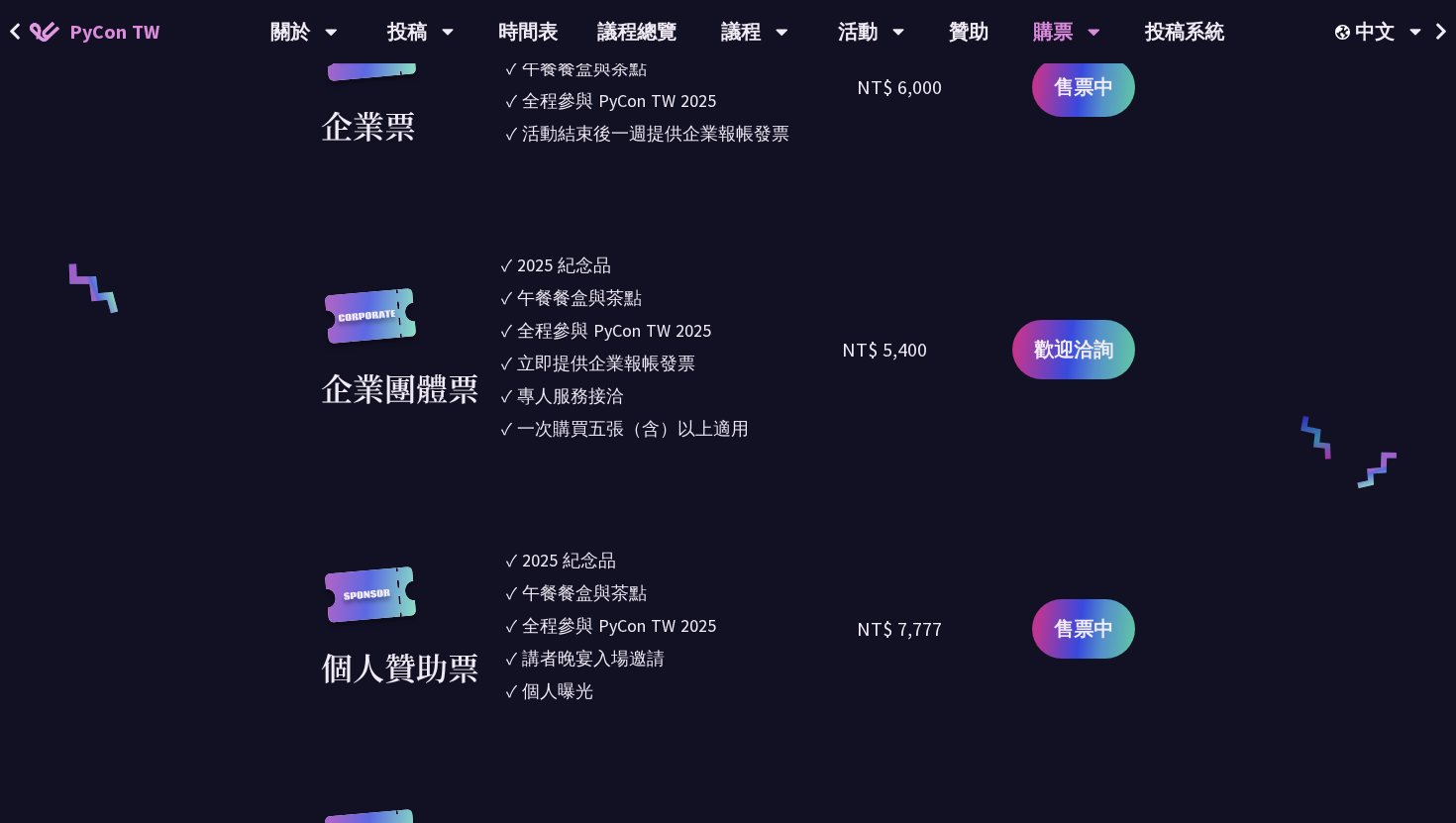 click on "NT$ 5,400" at bounding box center [884, 350] 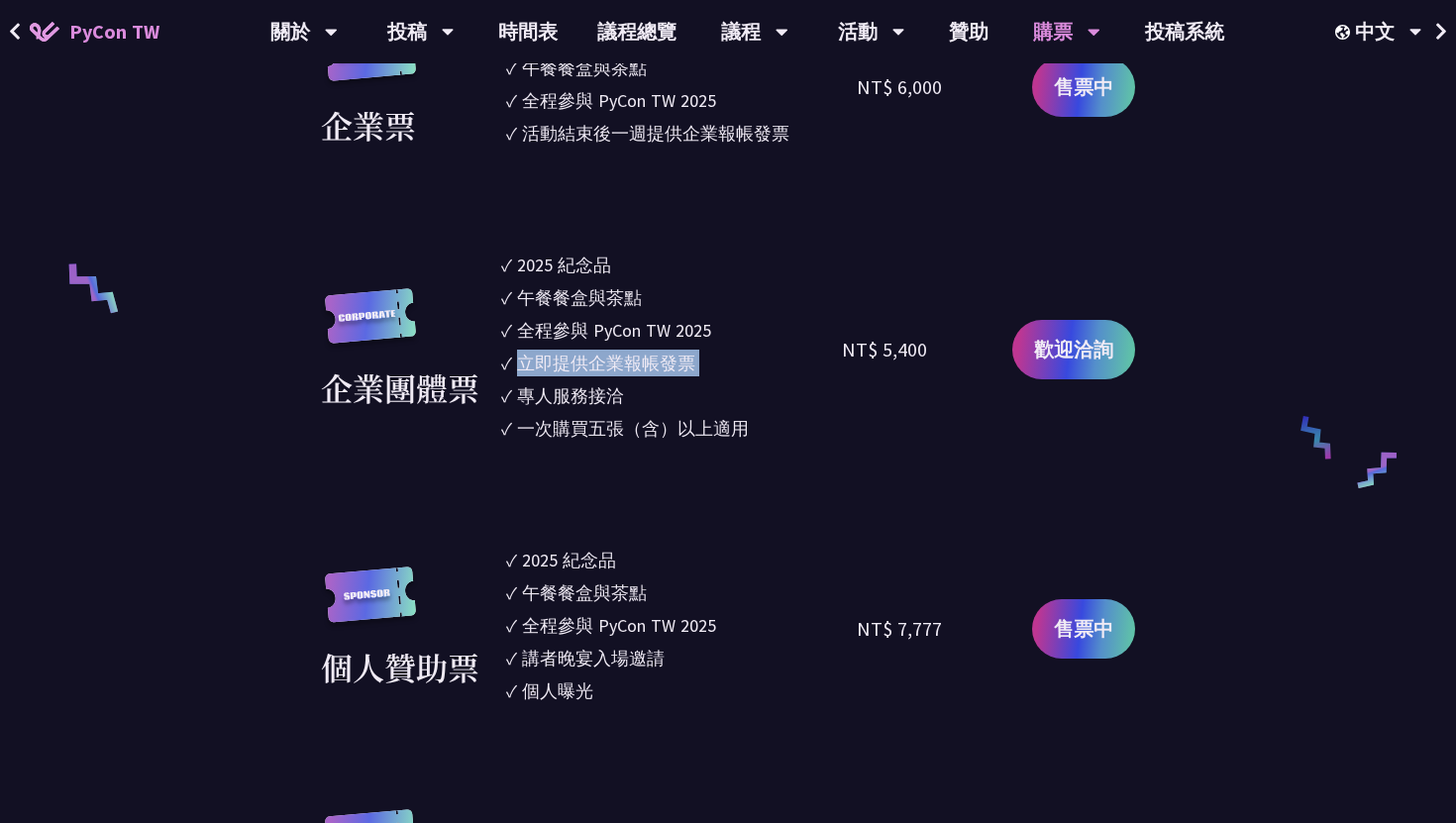 click on "立即提供企業報帳發票" at bounding box center [606, 362] 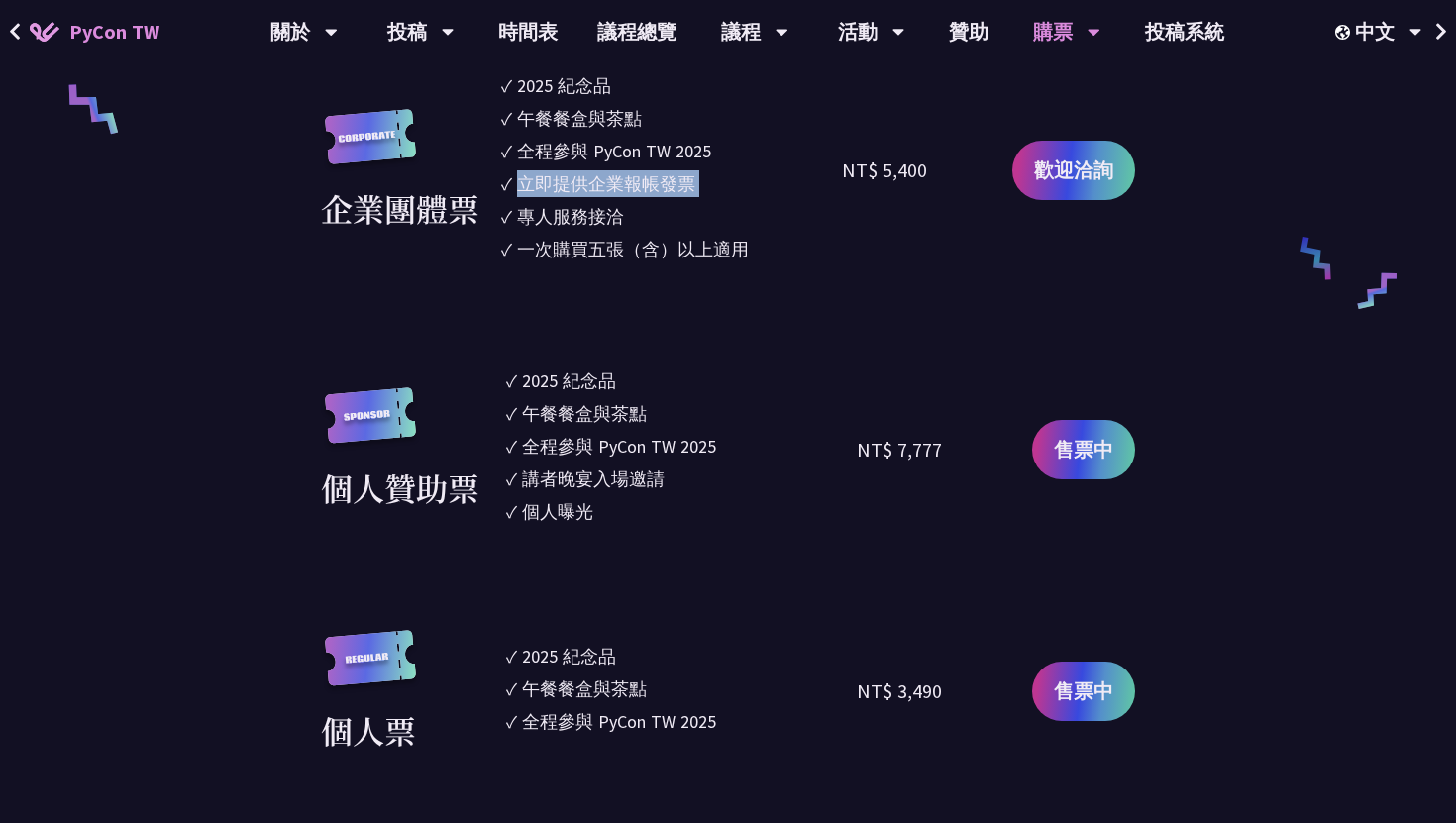 scroll, scrollTop: 1434, scrollLeft: 0, axis: vertical 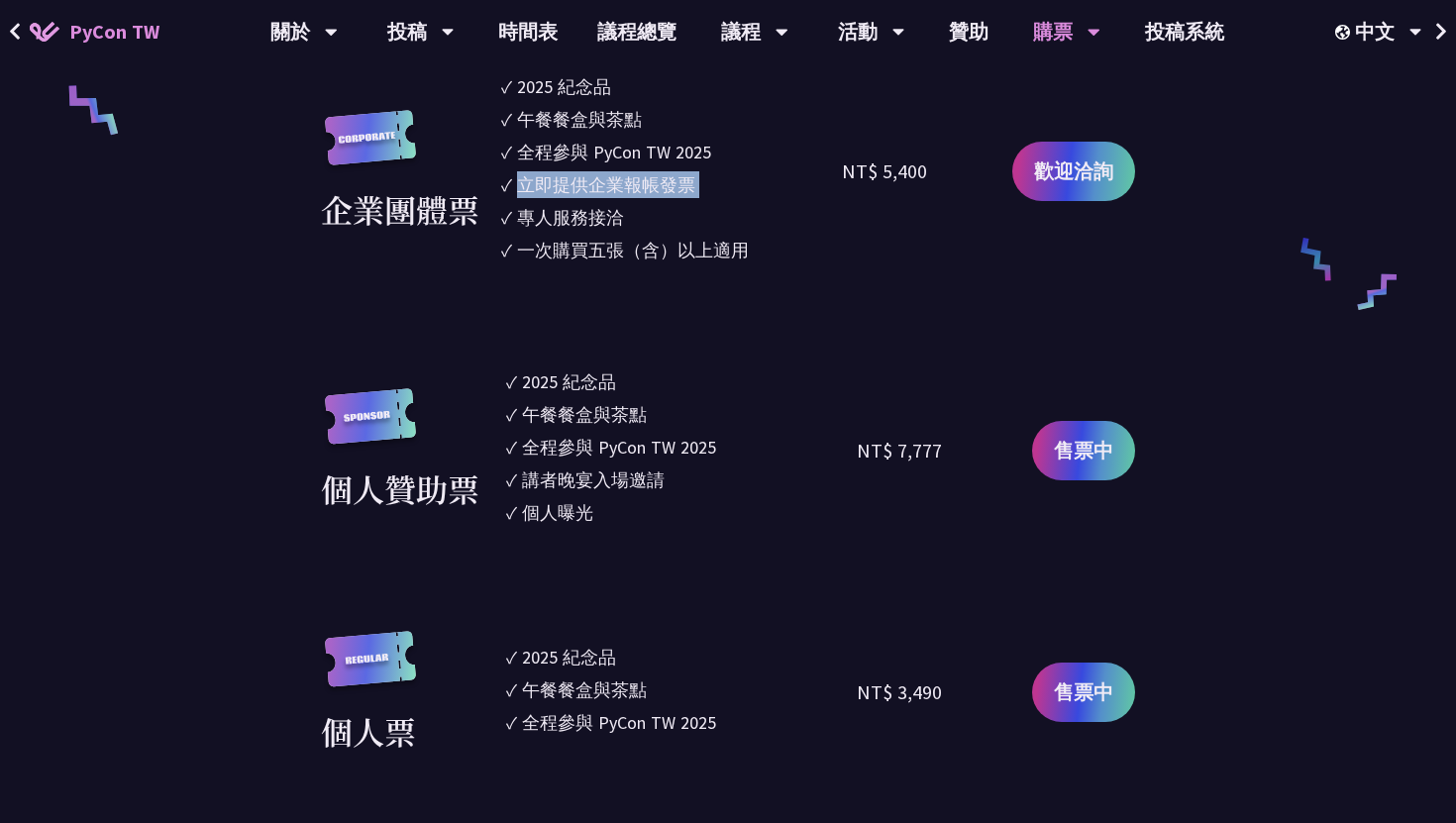 click on "專人服務接洽" at bounding box center (571, 217) 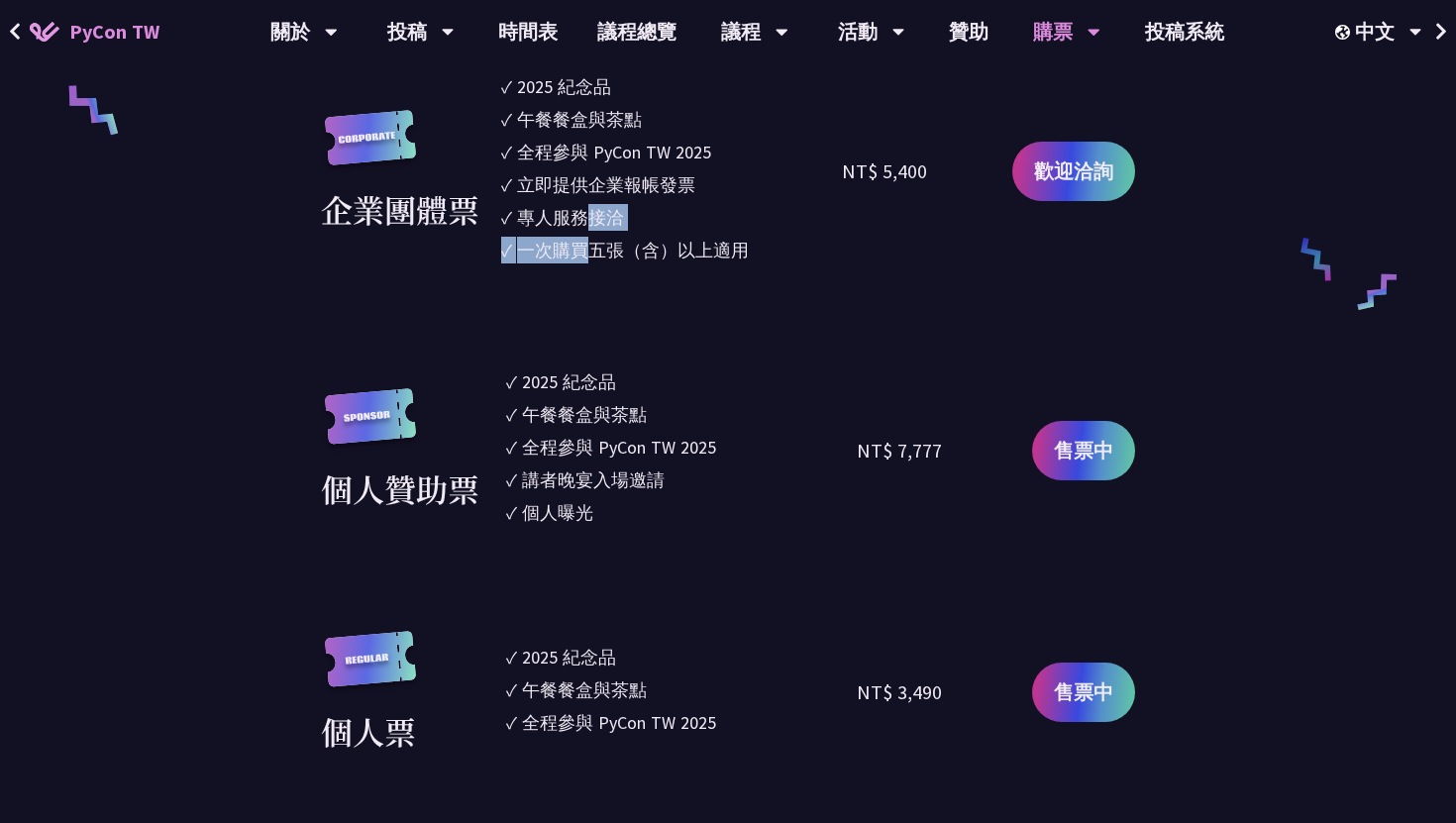 drag, startPoint x: 594, startPoint y: 228, endPoint x: 566, endPoint y: 249, distance: 35 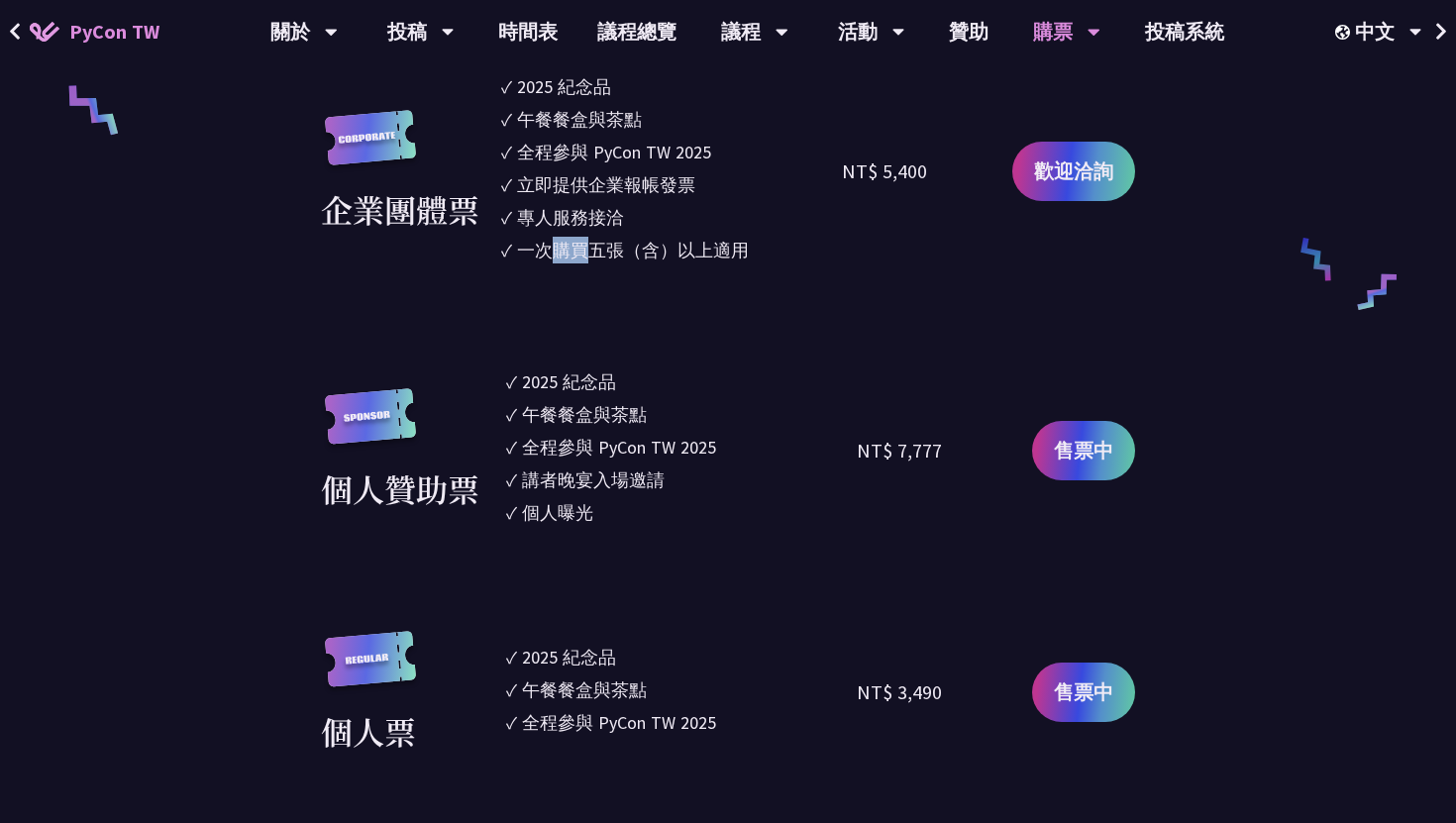 click on "一次購買五張（含）以上適用" at bounding box center [633, 250] 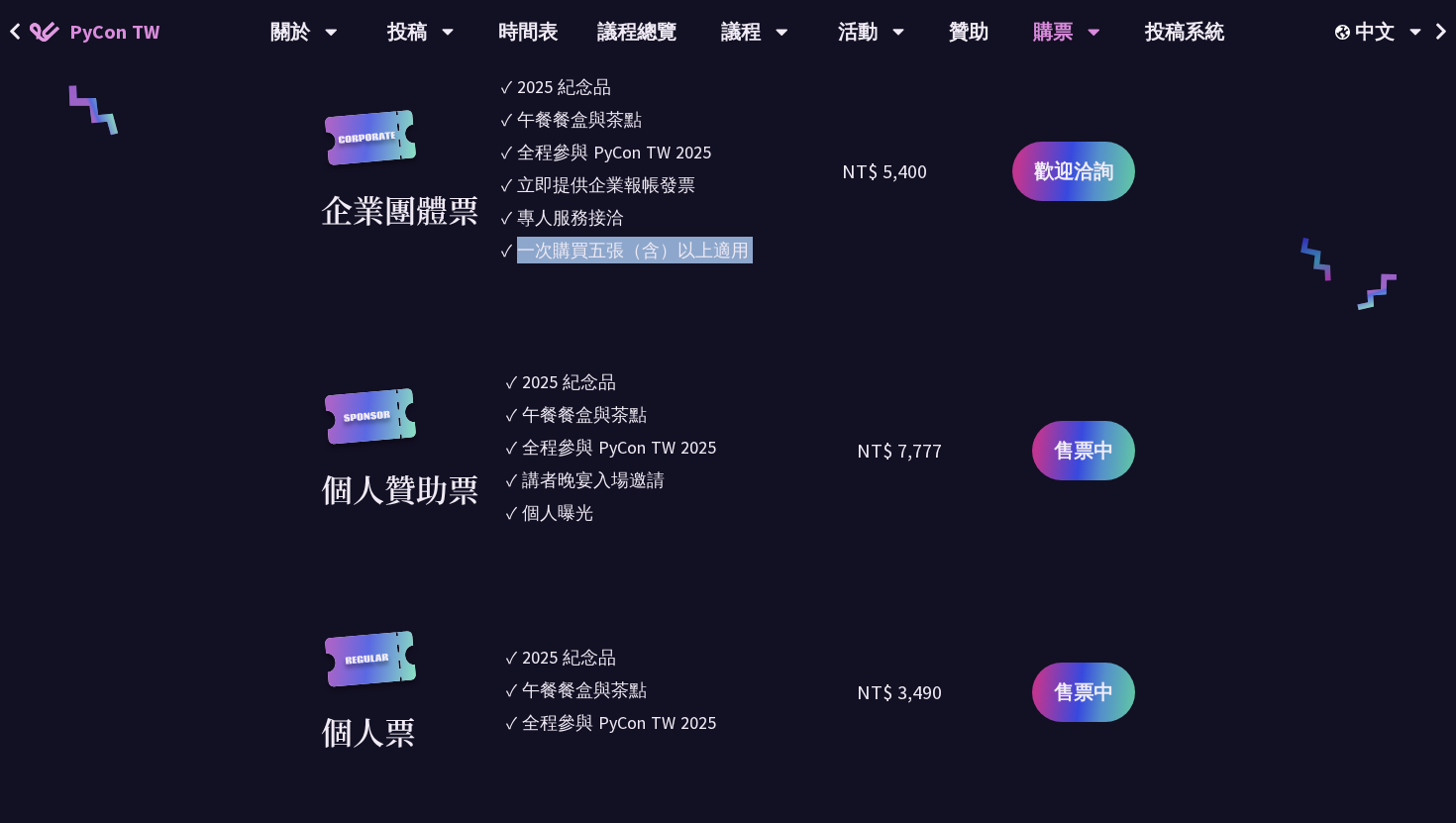 click on "一次購買五張（含）以上適用" at bounding box center (633, 250) 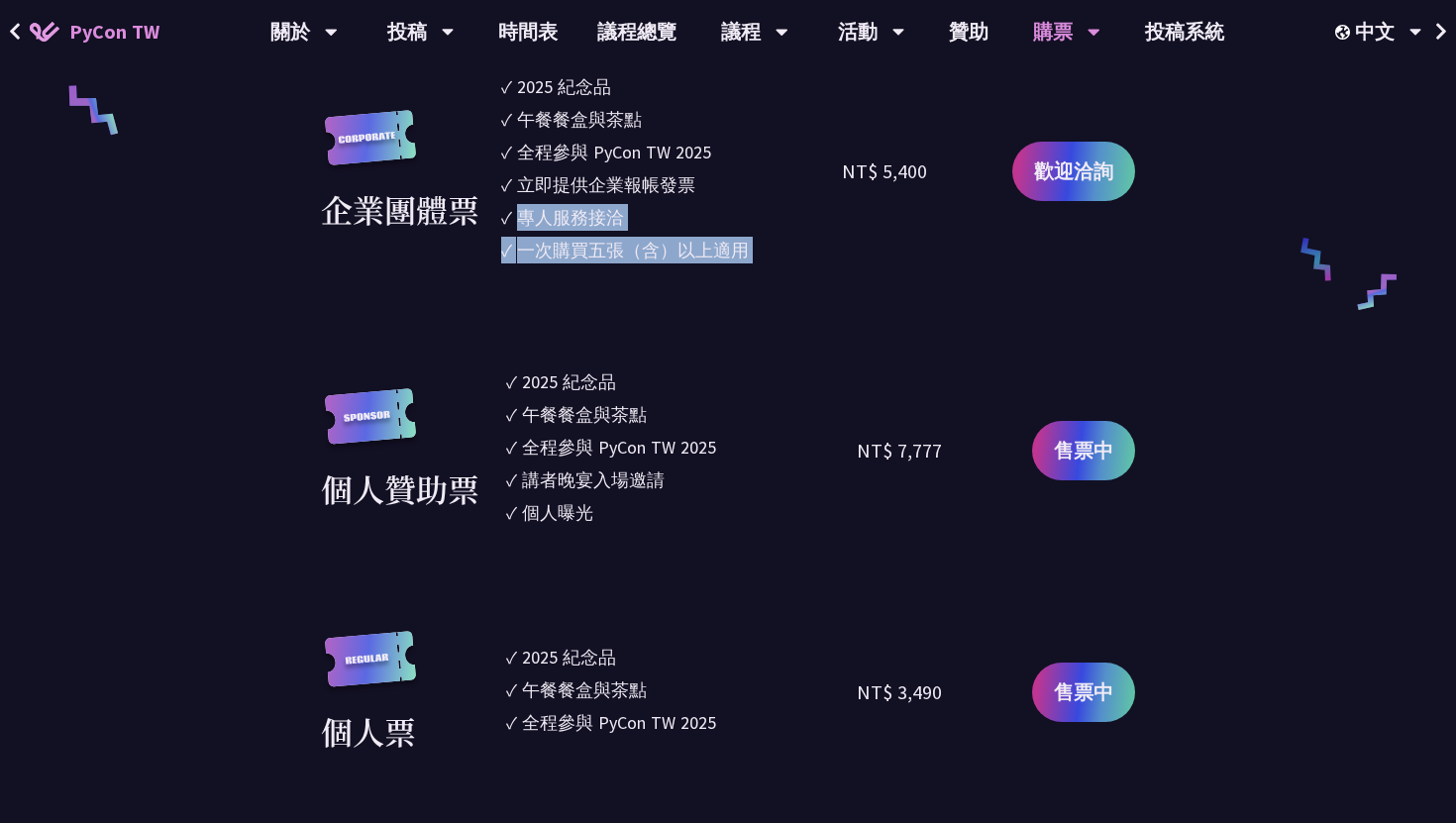 click on "專人服務接洽" at bounding box center [571, 217] 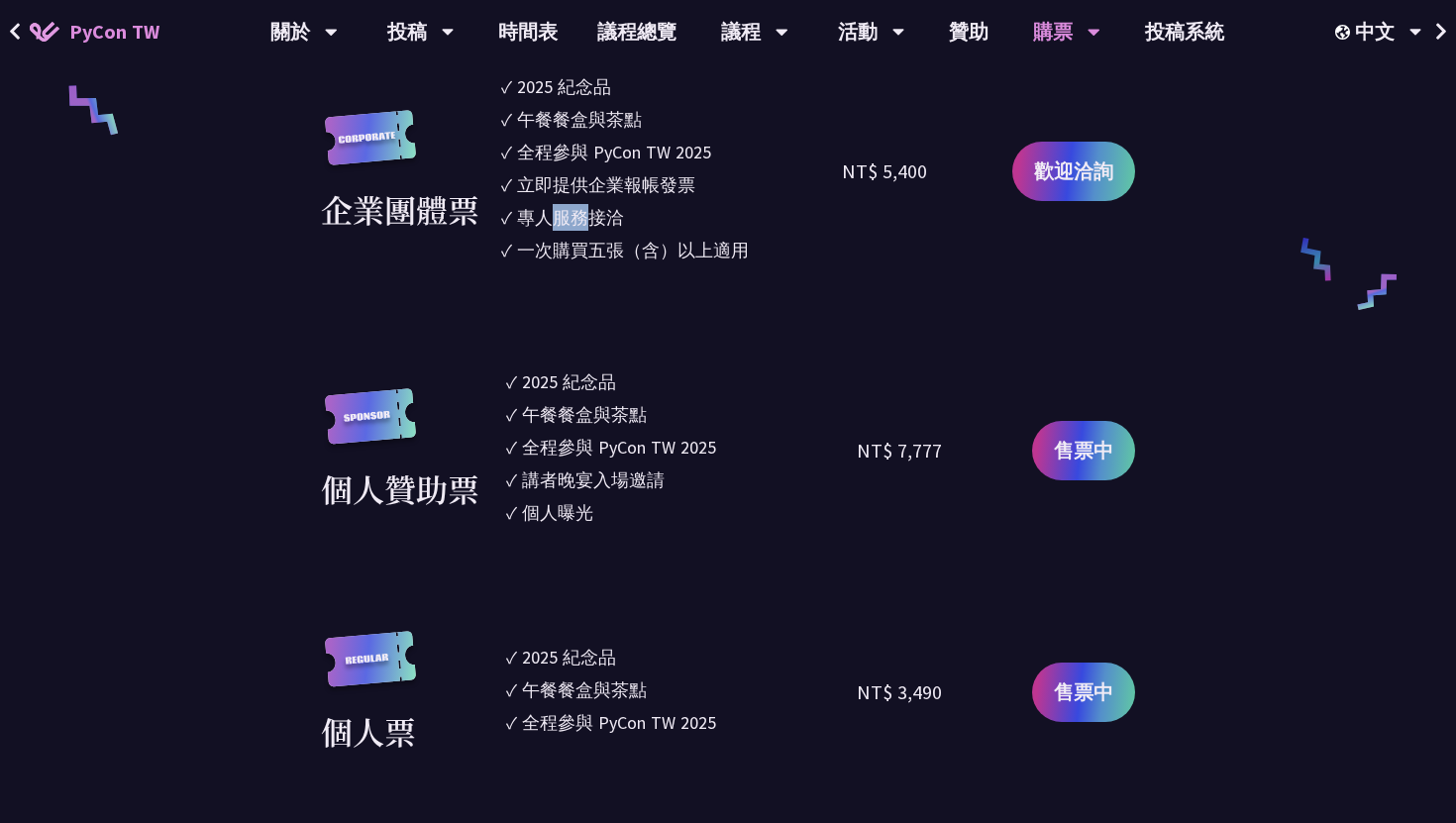 click on "專人服務接洽" at bounding box center [571, 217] 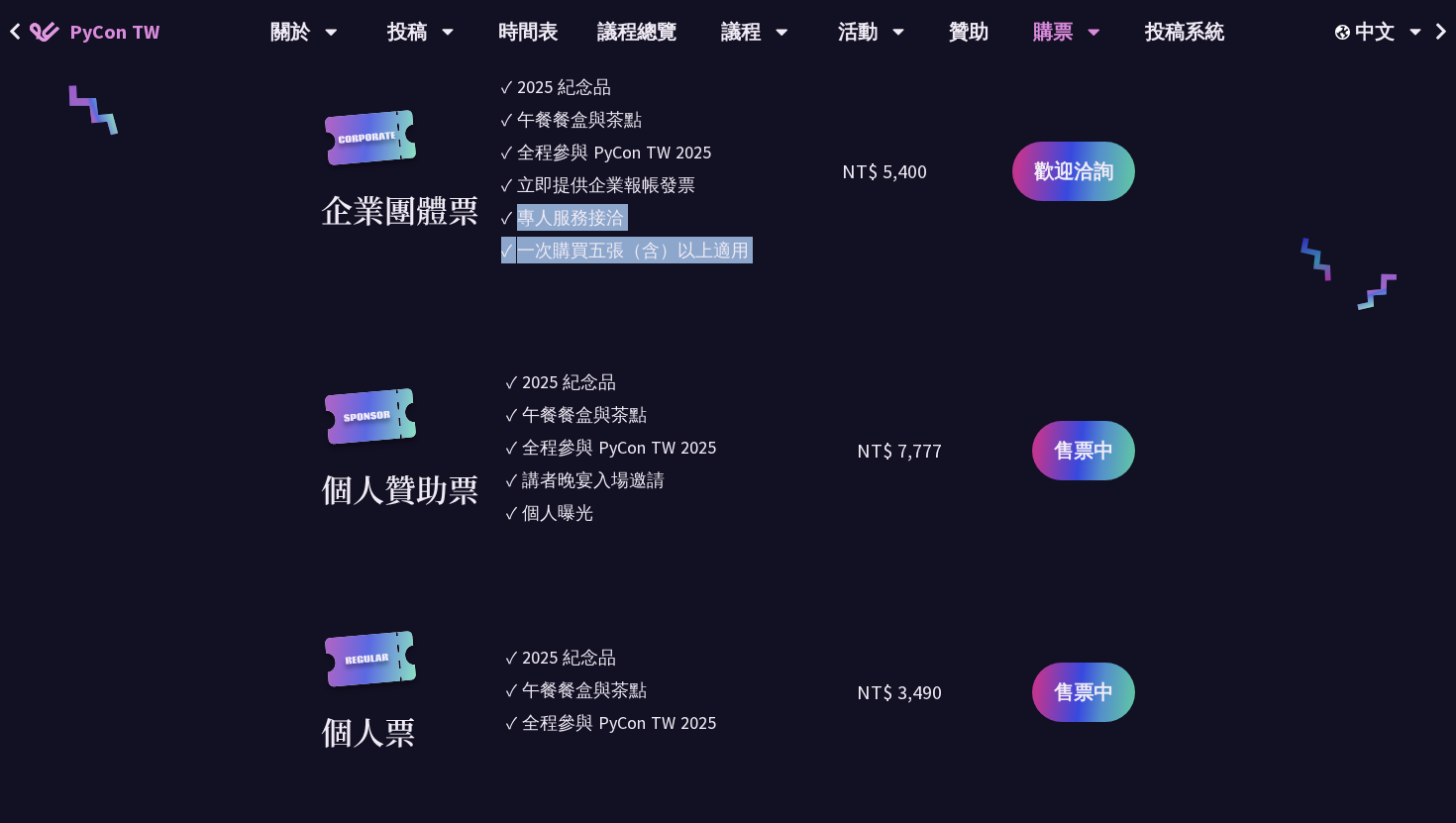 drag, startPoint x: 568, startPoint y: 223, endPoint x: 565, endPoint y: 264, distance: 41.10961 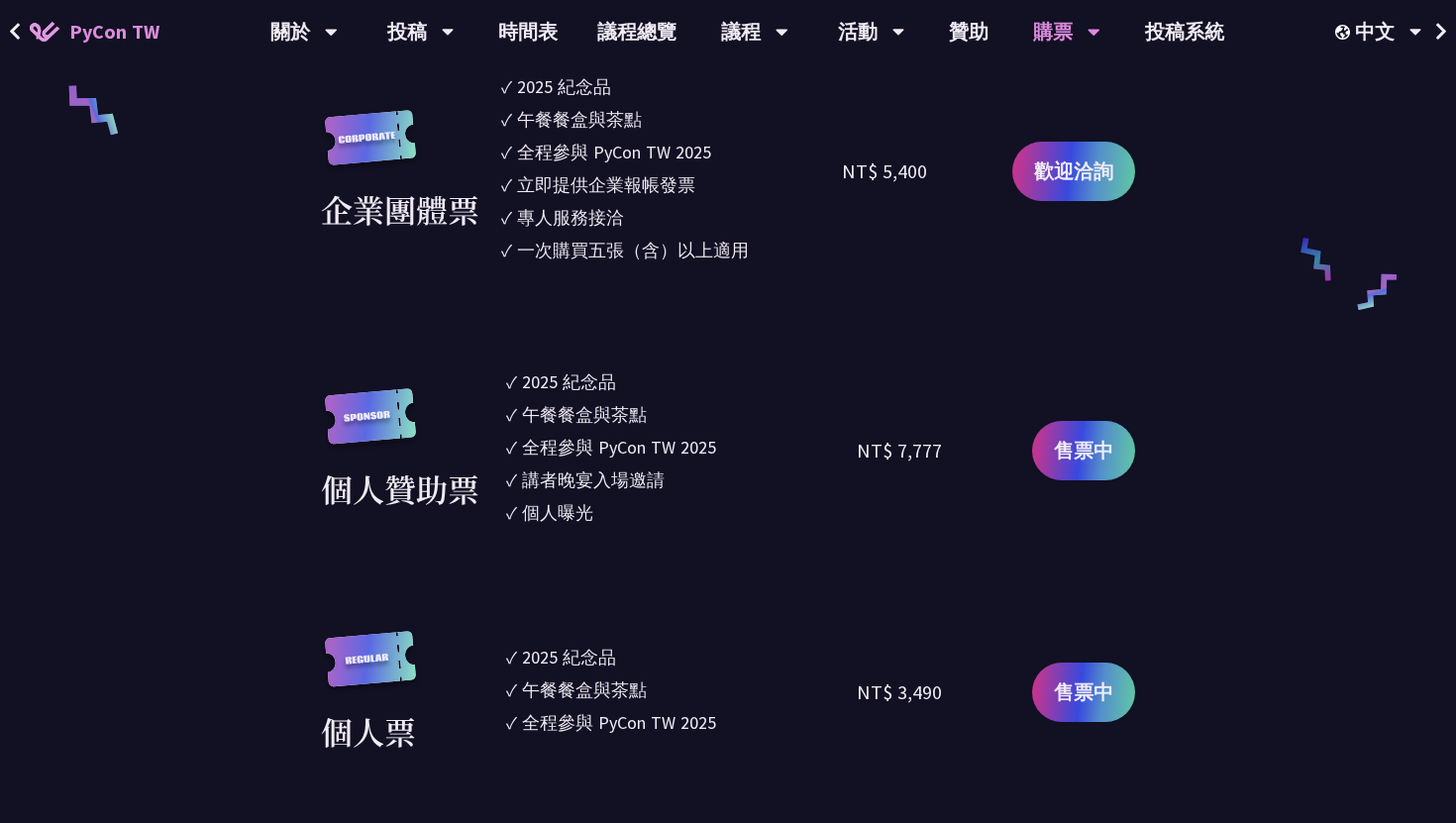 click on "立即提供企業報帳發票" at bounding box center [606, 184] 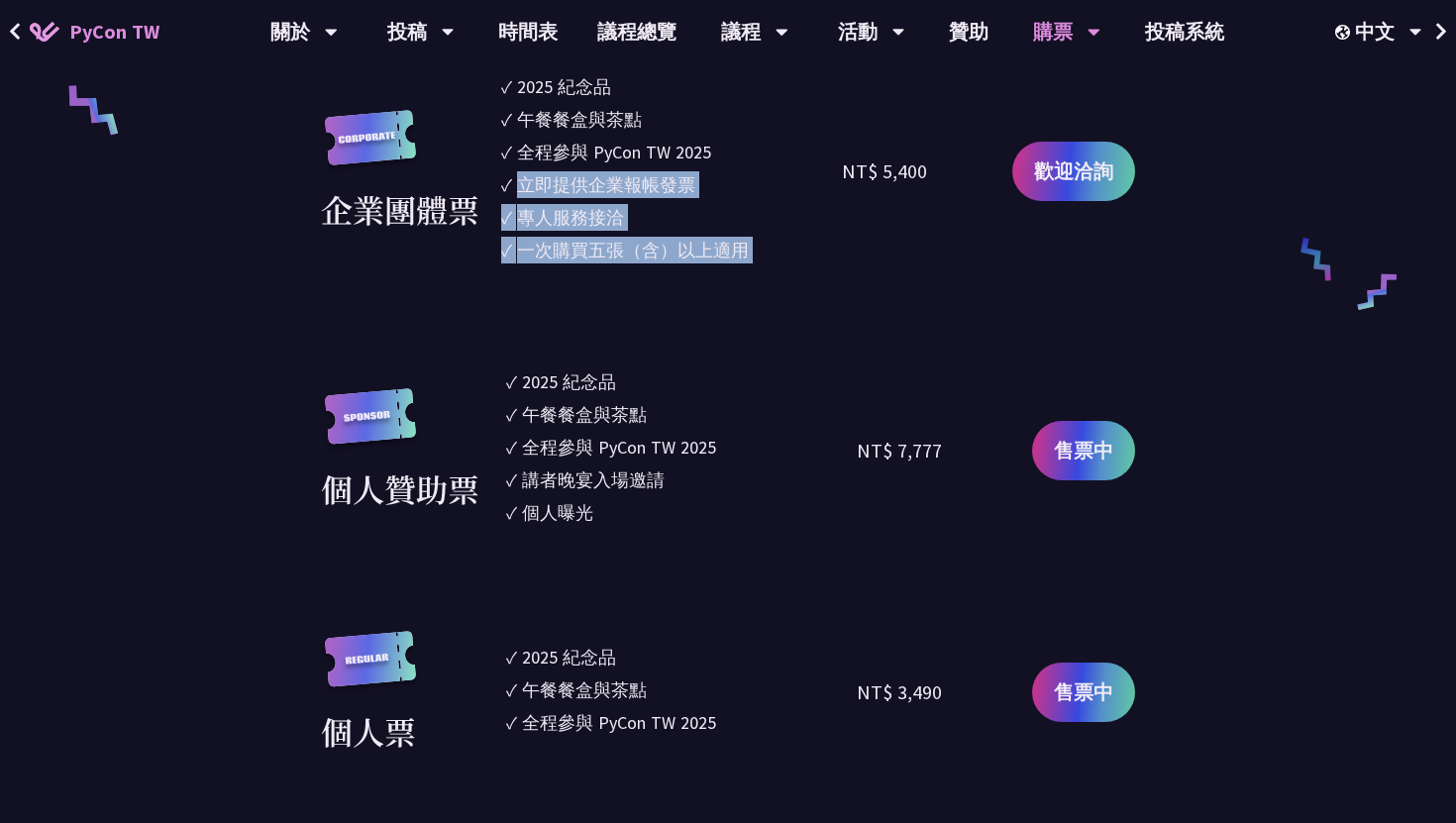 drag, startPoint x: 588, startPoint y: 181, endPoint x: 583, endPoint y: 240, distance: 59.211485 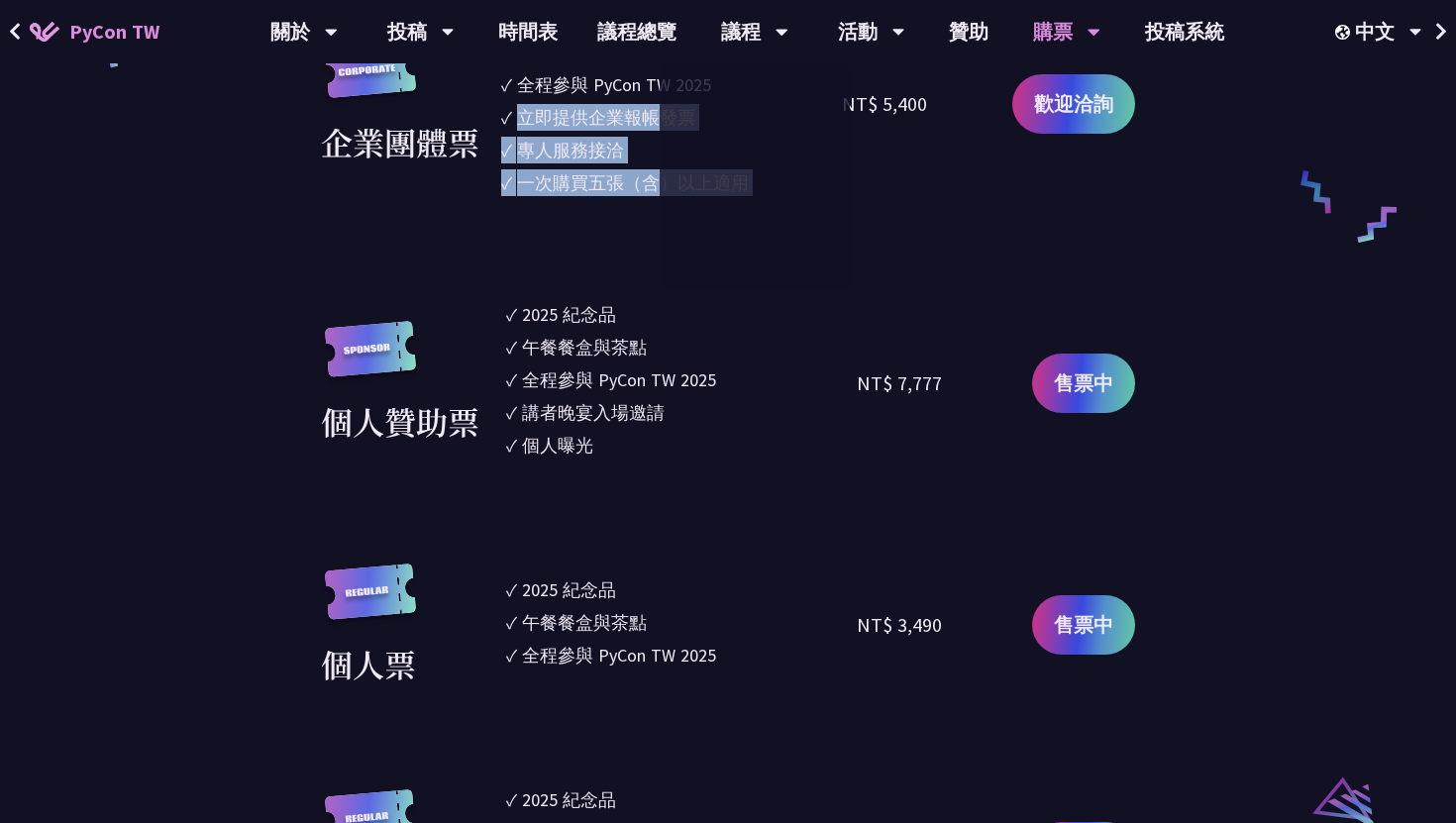 scroll, scrollTop: 0, scrollLeft: 0, axis: both 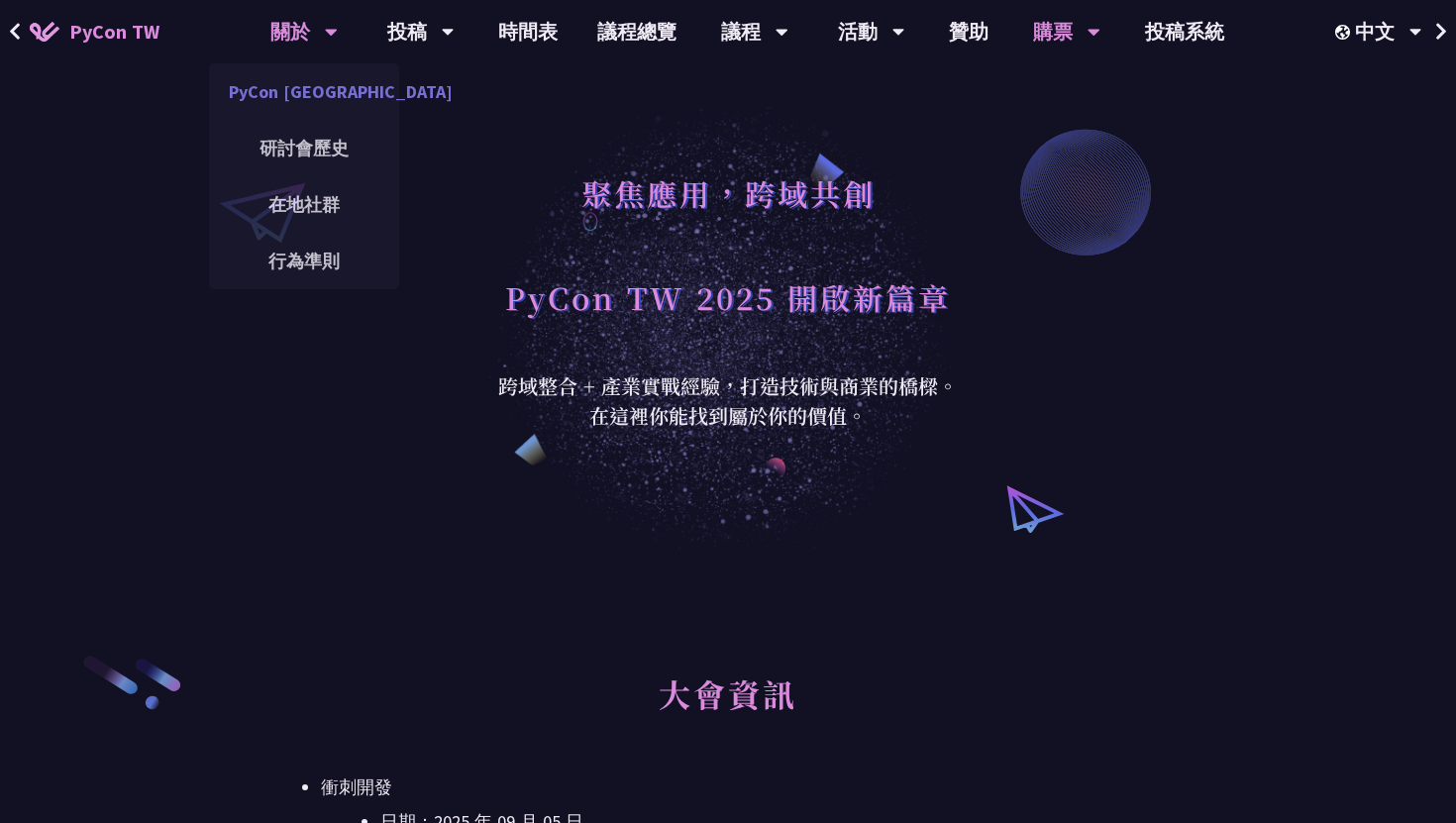 click on "PyCon [GEOGRAPHIC_DATA]" at bounding box center [304, 91] 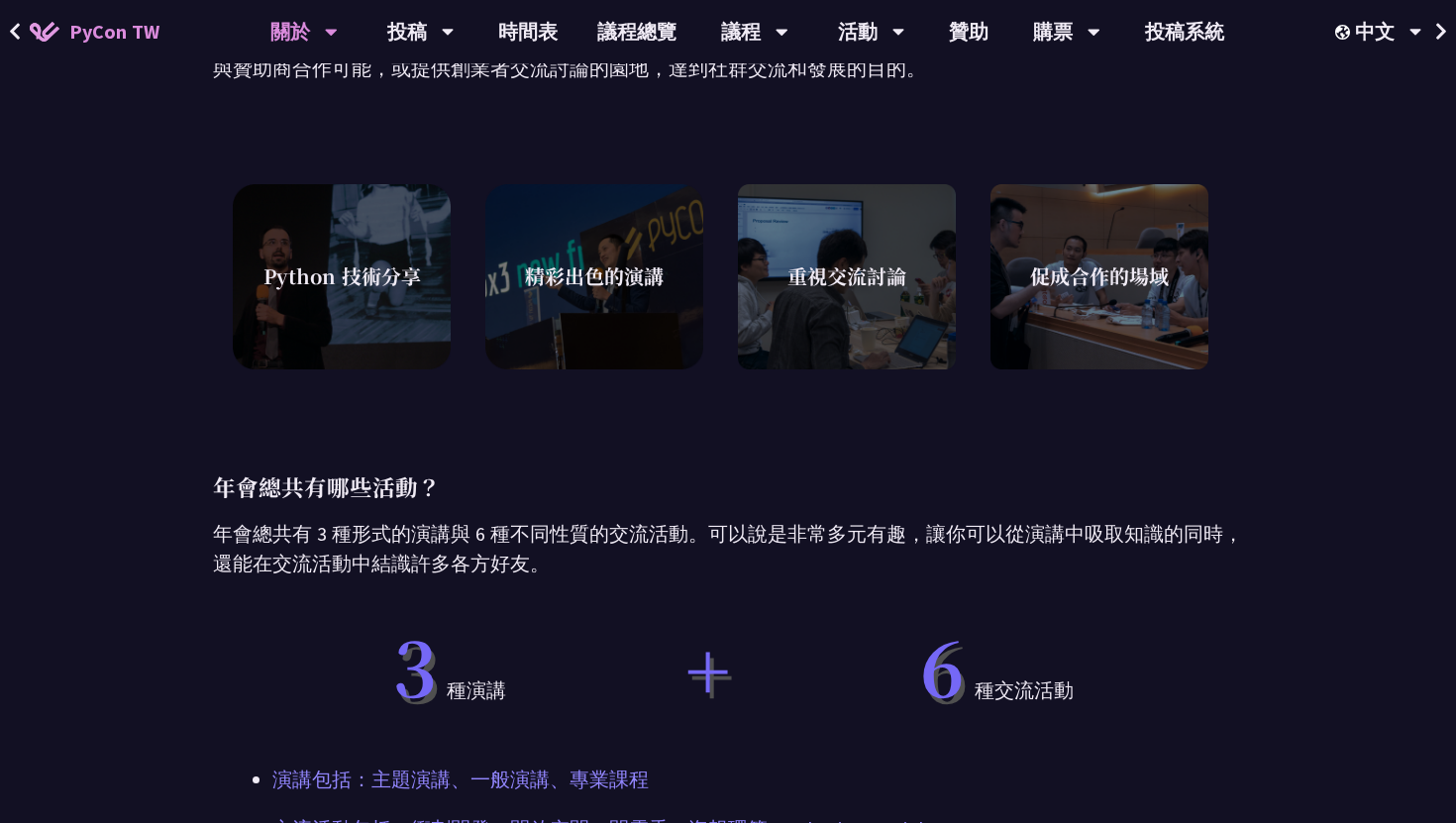 scroll, scrollTop: 266, scrollLeft: 0, axis: vertical 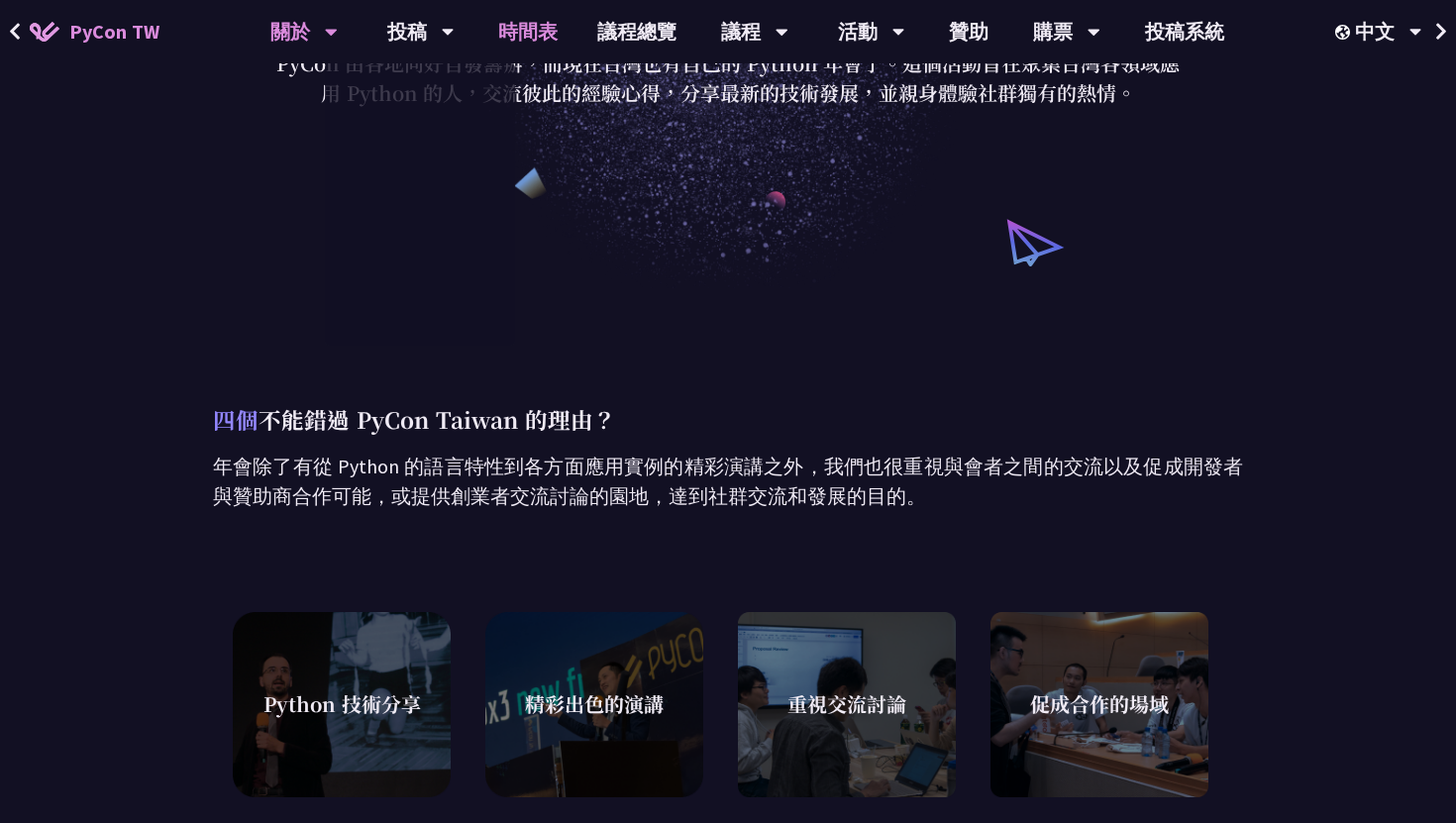 click on "時間表" at bounding box center (528, 32) 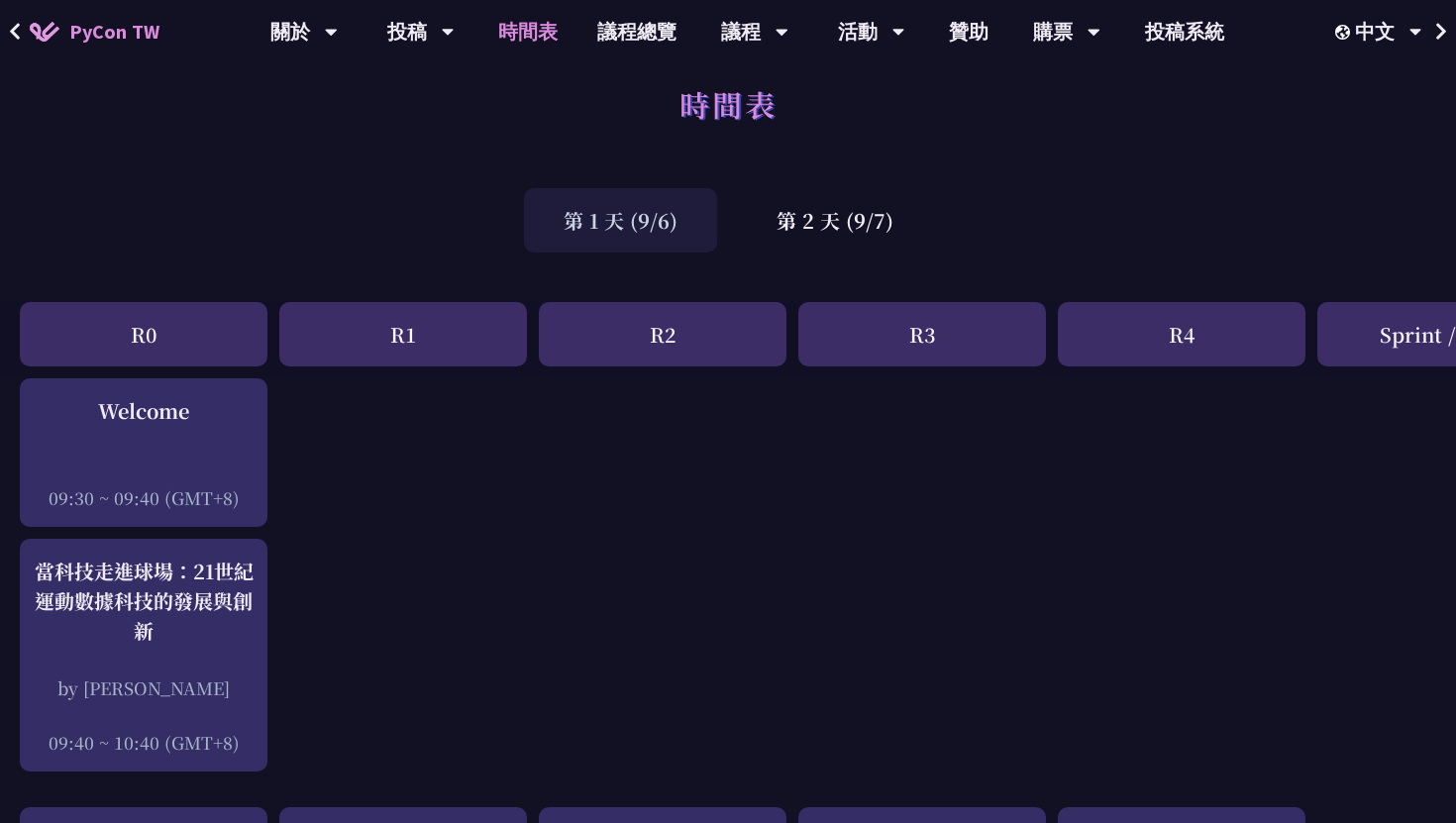 scroll, scrollTop: 34, scrollLeft: 0, axis: vertical 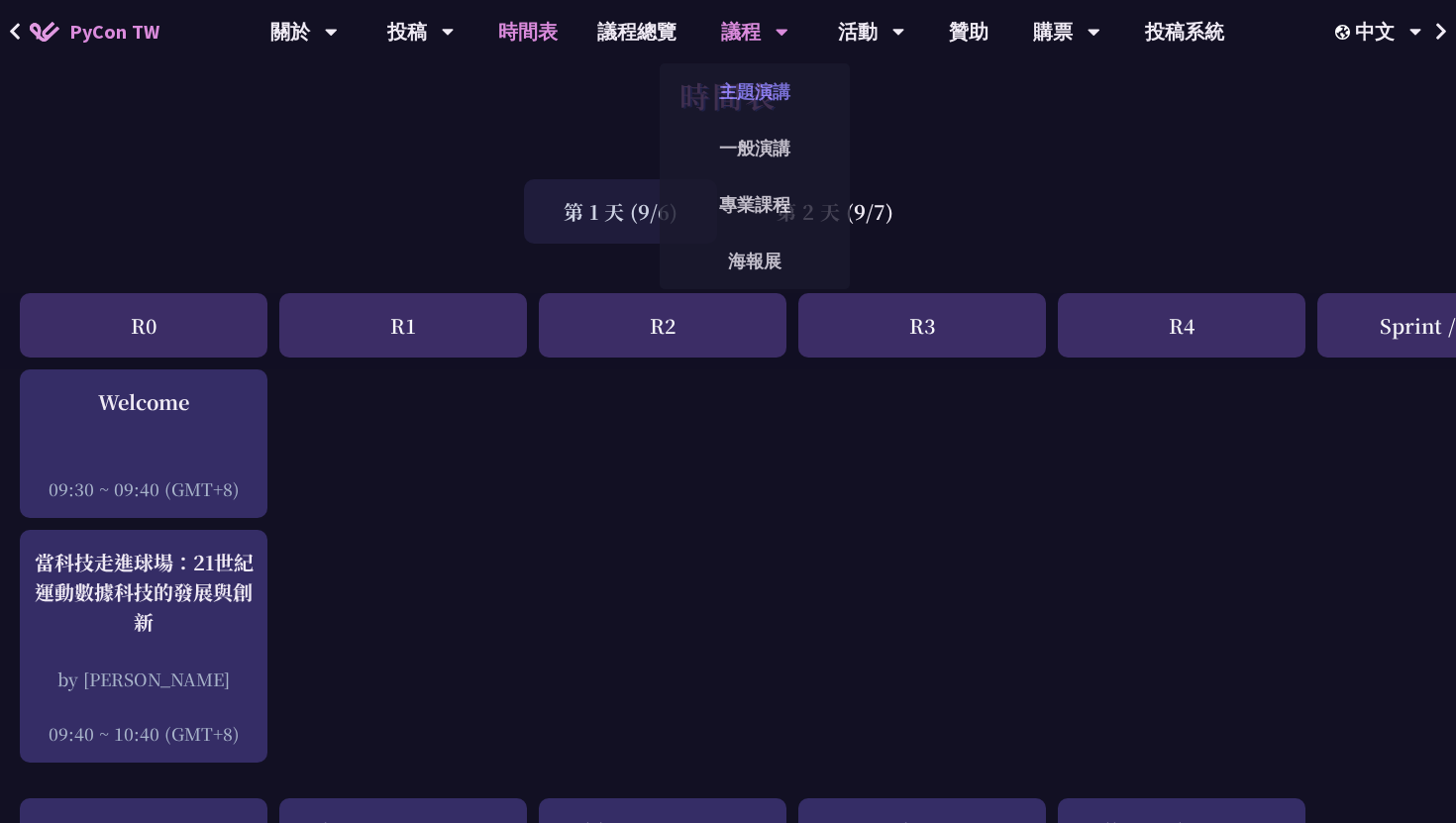 click on "主題演講" at bounding box center (755, 91) 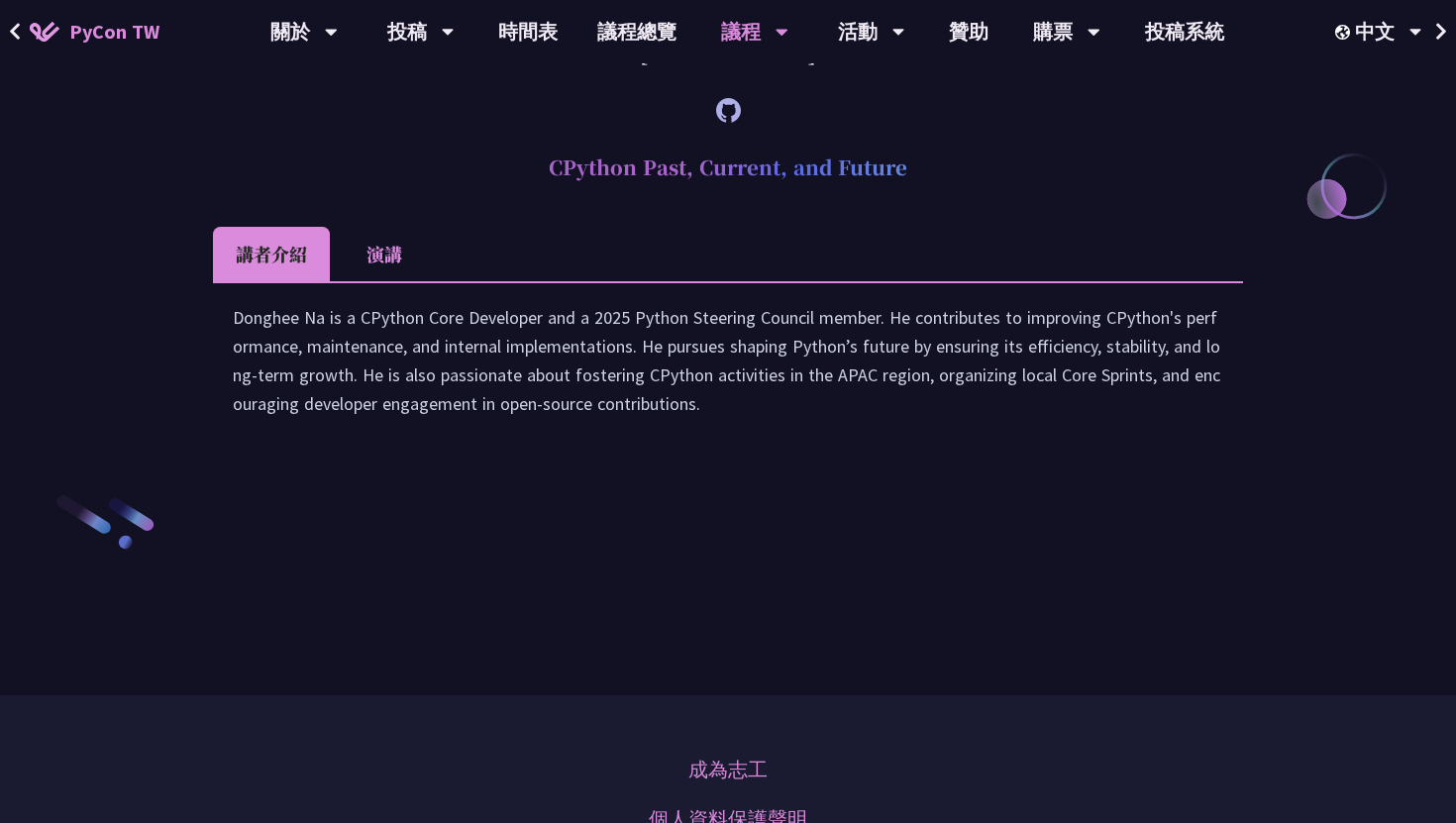 scroll, scrollTop: 2709, scrollLeft: 0, axis: vertical 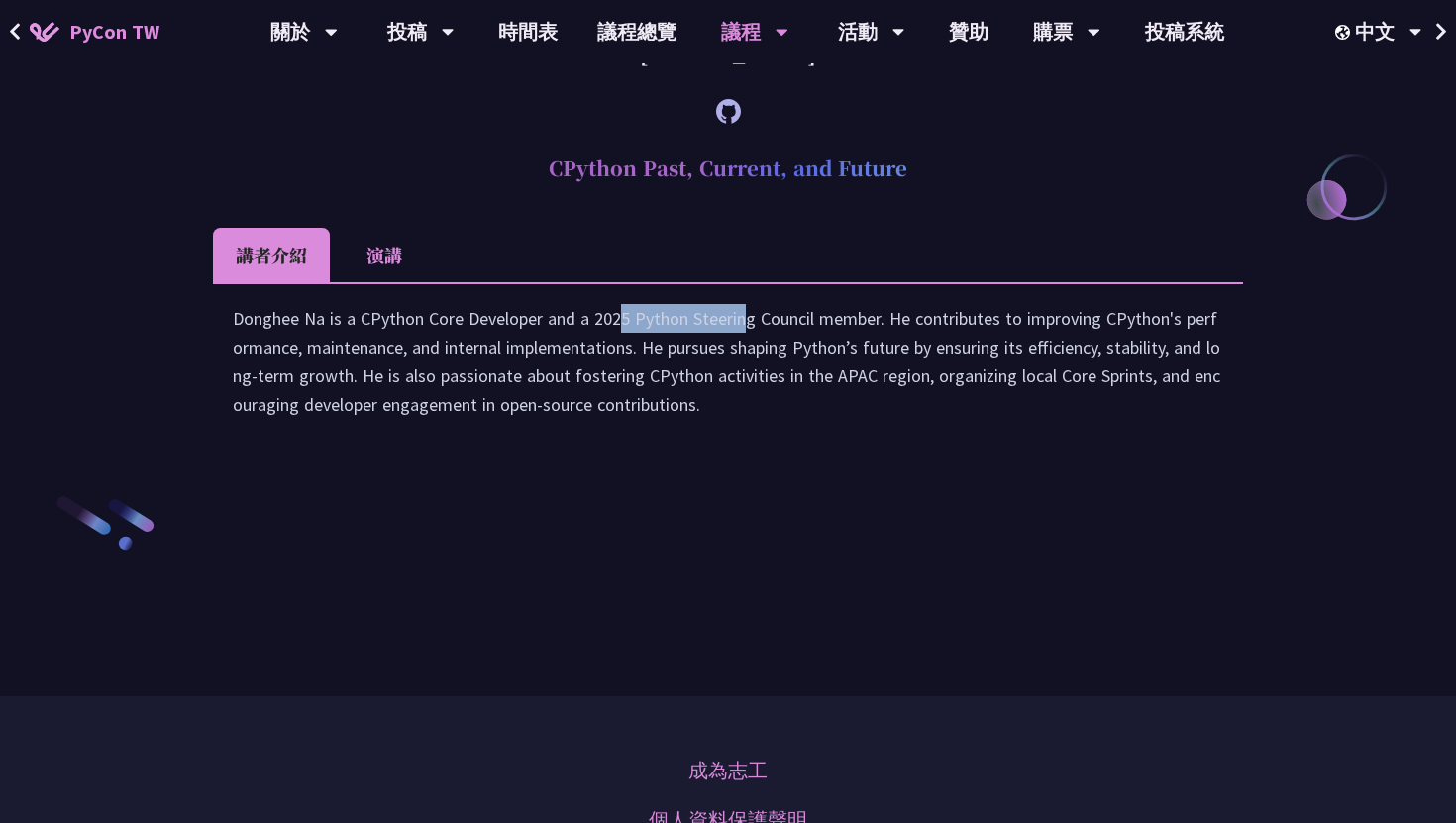 drag, startPoint x: 422, startPoint y: 546, endPoint x: 551, endPoint y: 545, distance: 129.00388 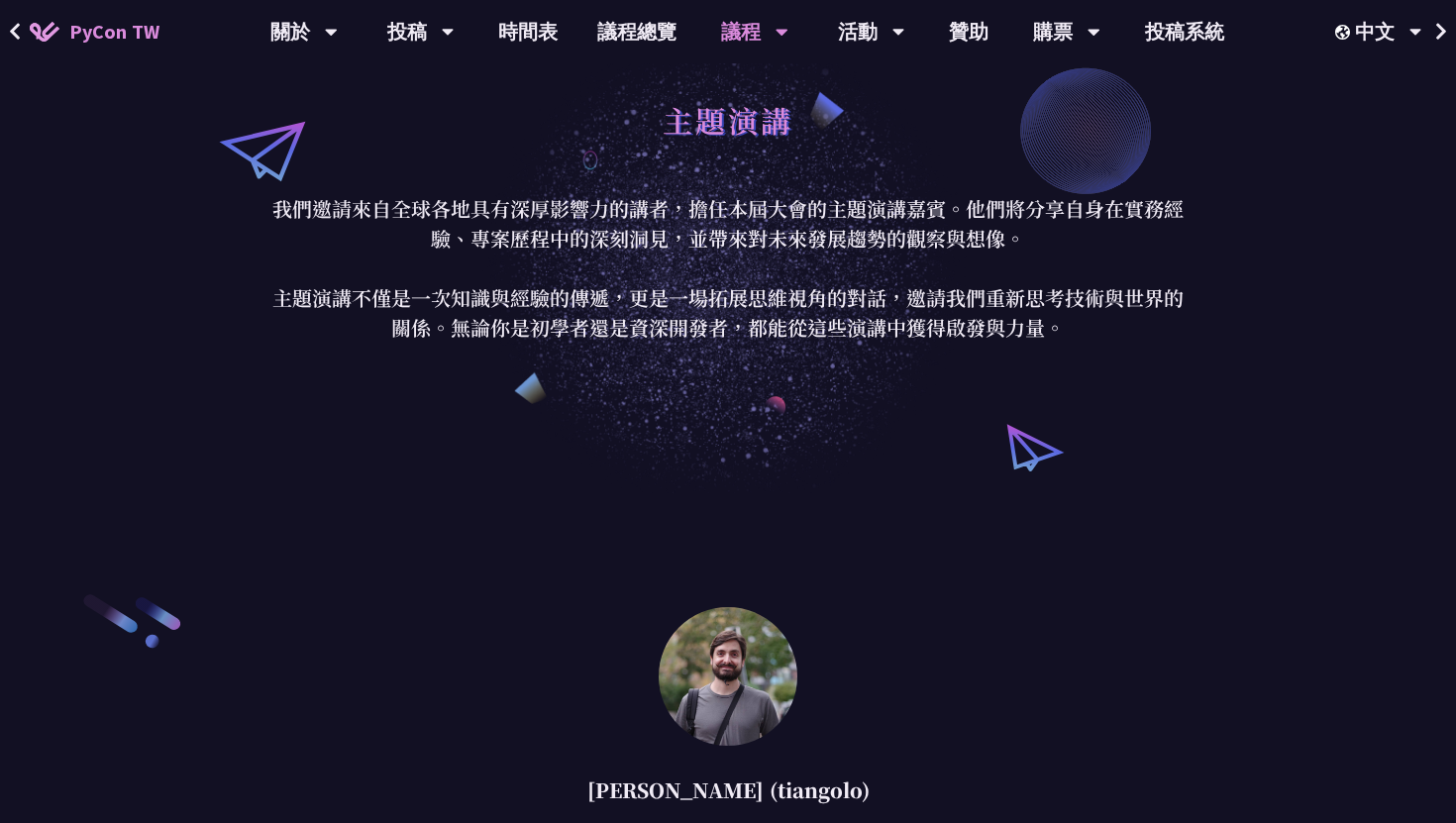 scroll, scrollTop: 0, scrollLeft: 0, axis: both 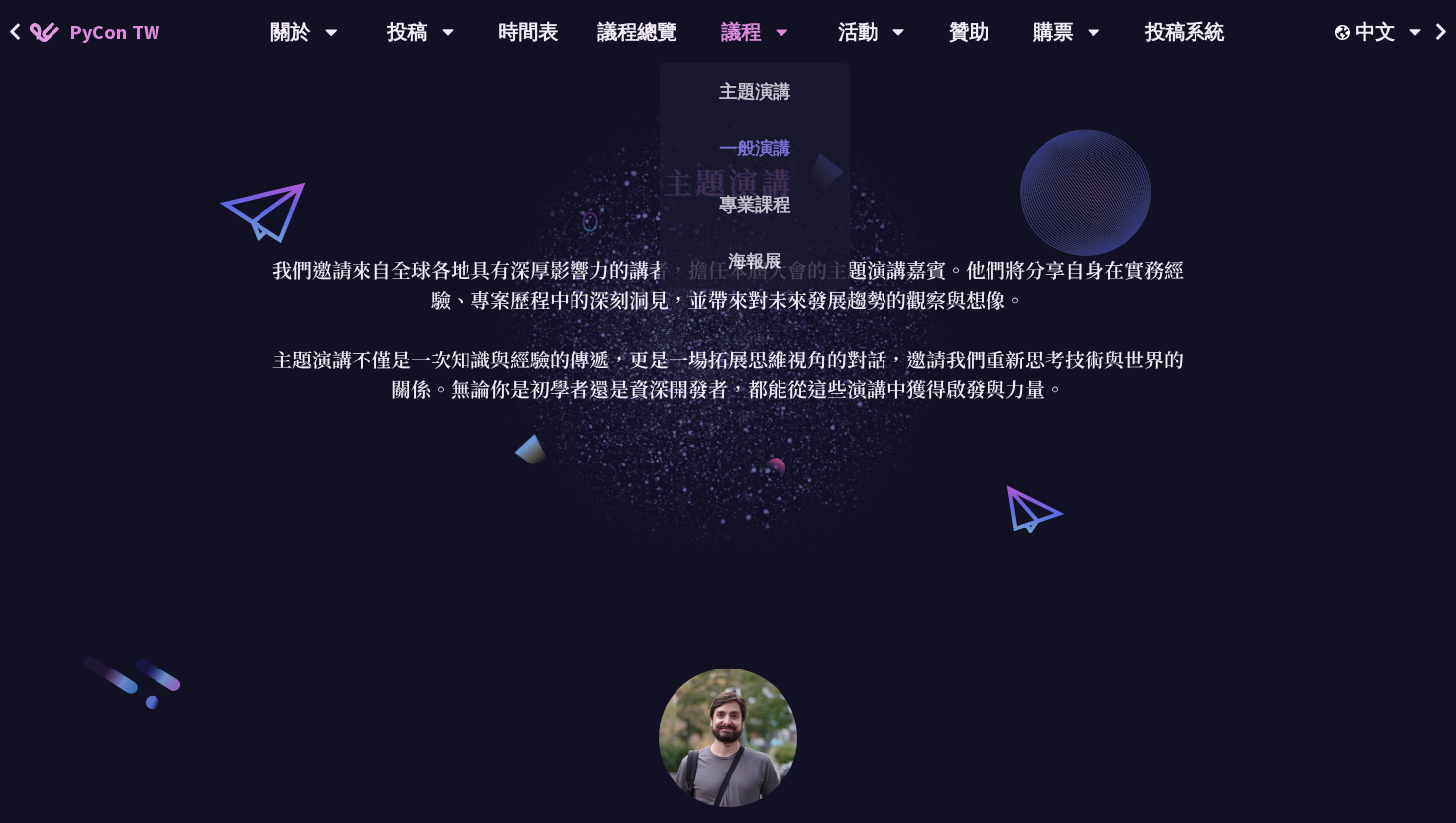 click on "一般演講" at bounding box center (755, 148) 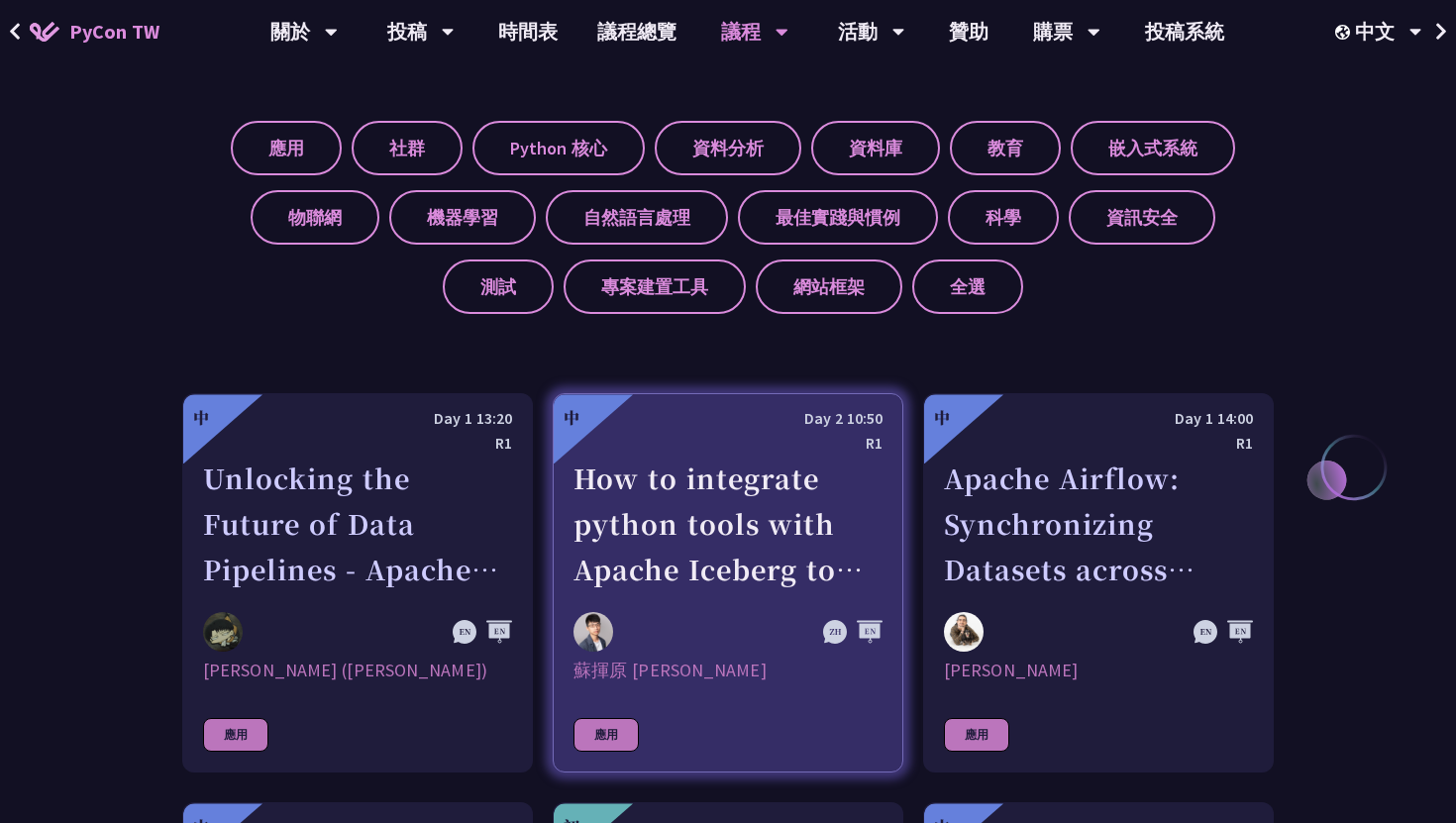 scroll, scrollTop: 773, scrollLeft: 0, axis: vertical 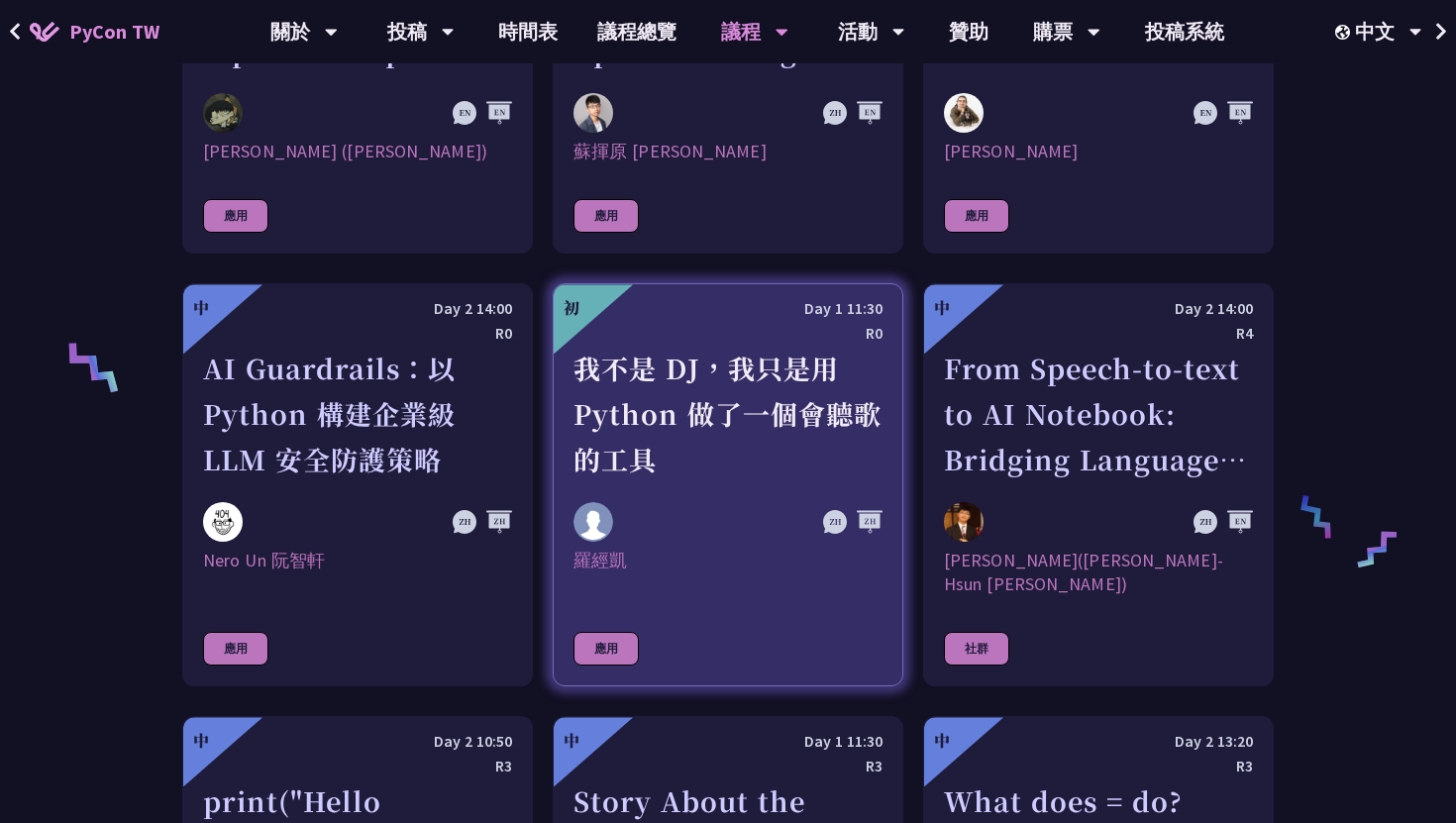 click on "我不是 DJ，我只是用 Python 做了一個會聽歌的工具" at bounding box center (728, 414) 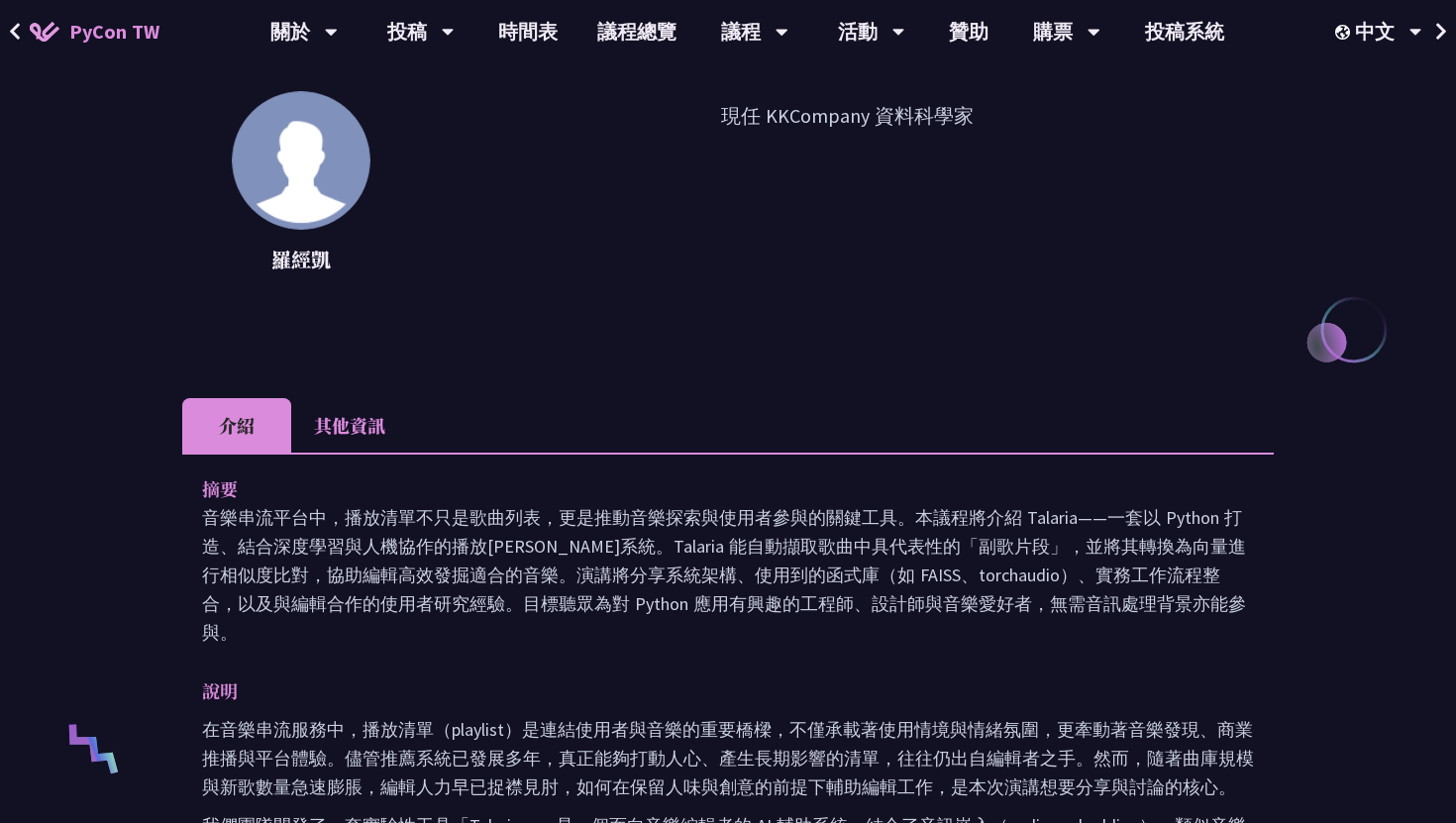 scroll, scrollTop: 0, scrollLeft: 0, axis: both 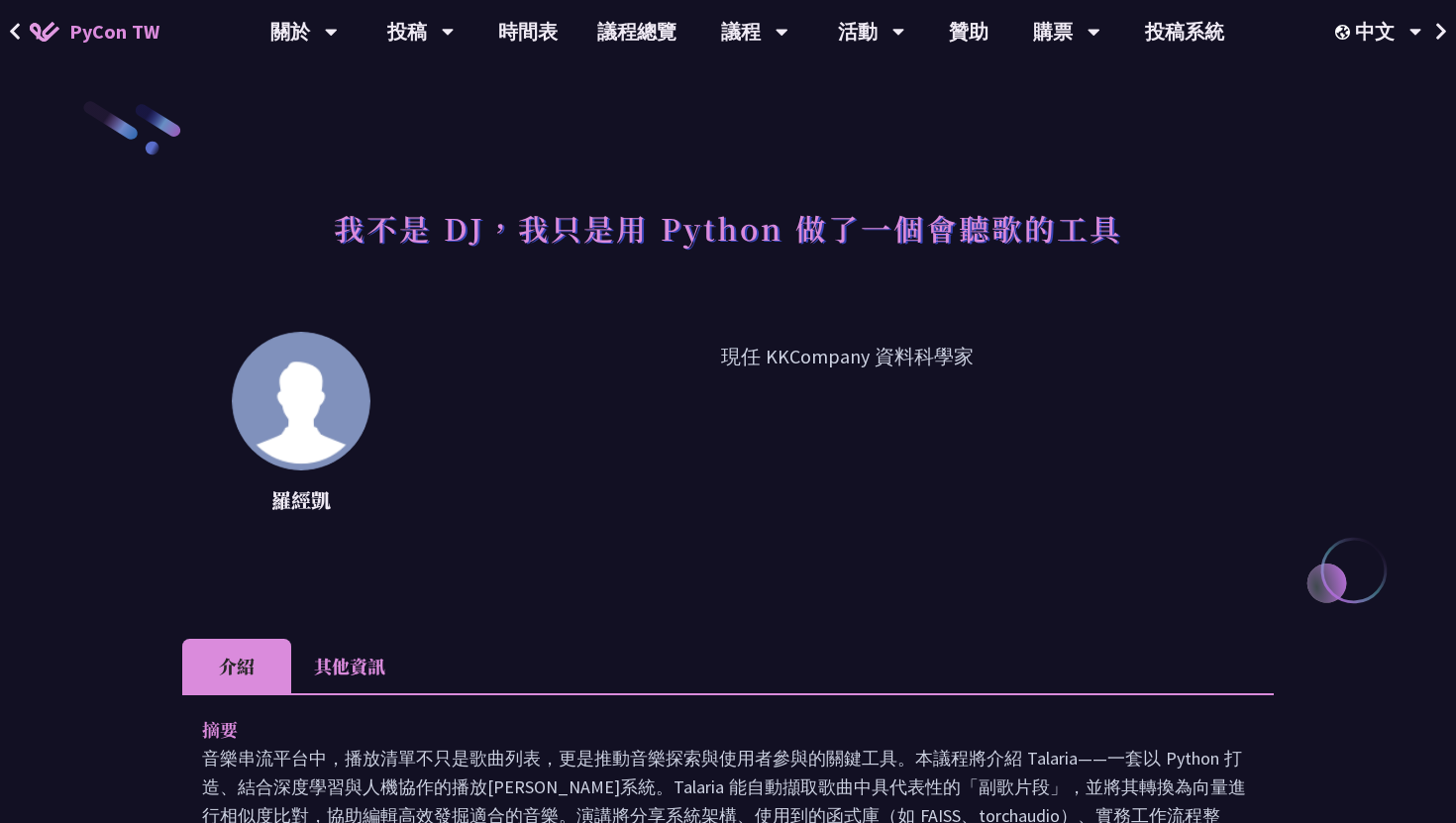 click on "現任 KKCompany 資料科學家" at bounding box center (847, 431) 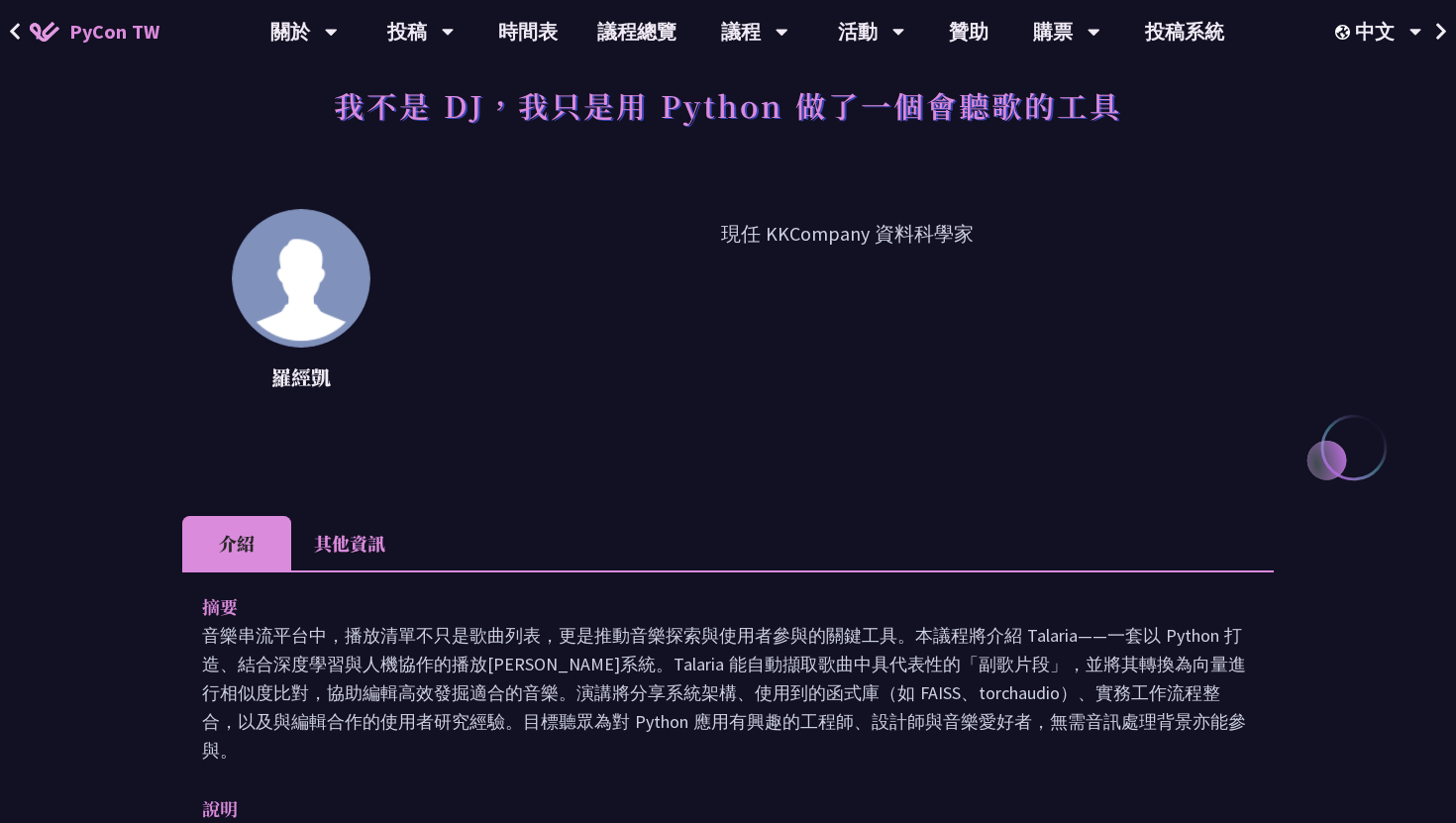 scroll, scrollTop: 192, scrollLeft: 0, axis: vertical 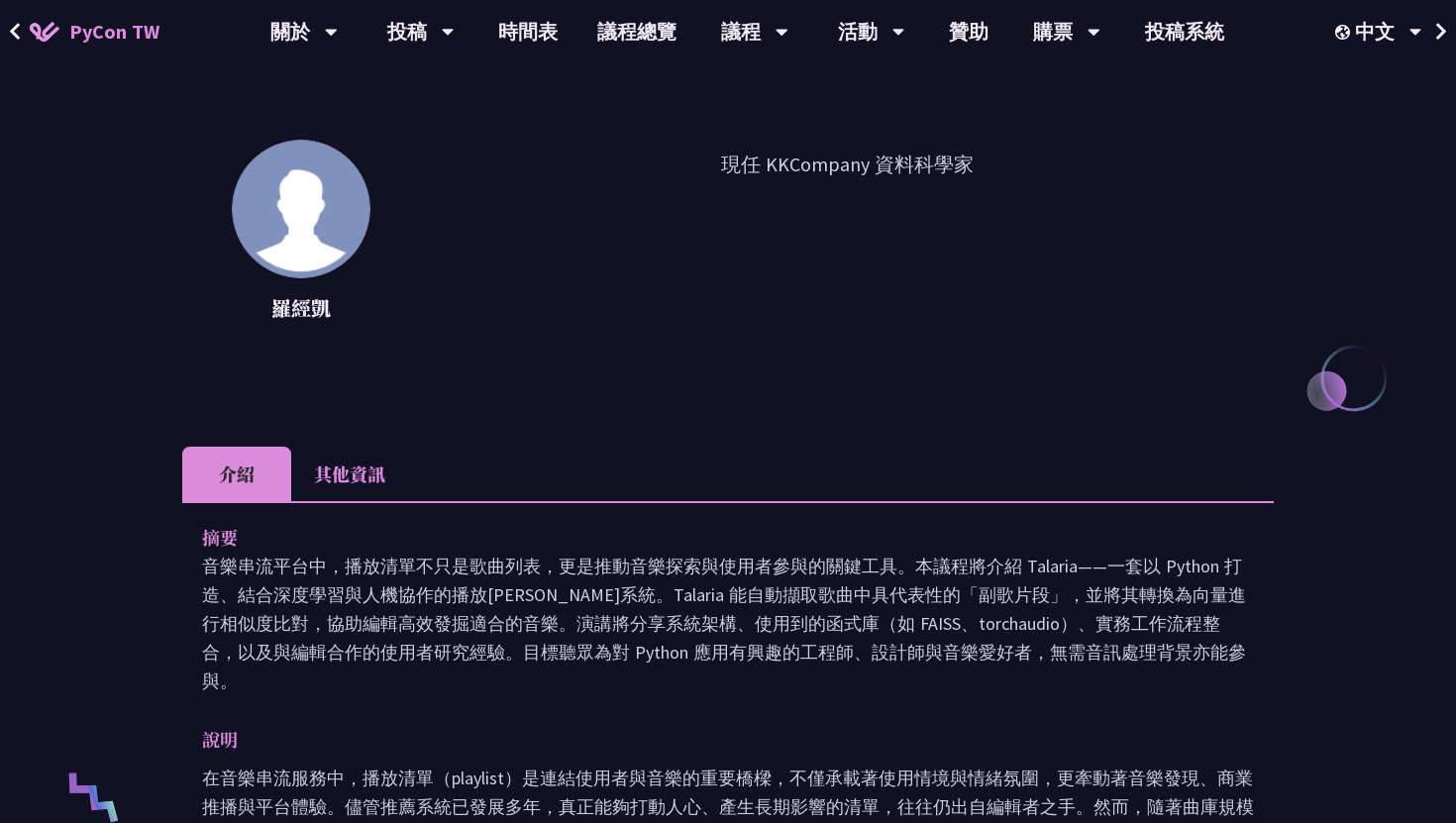 click on "音樂串流平台中，播放清單不只是歌曲列表，更是推動音樂探索與使用者參與的關鍵工具。本議程將介紹 Talaria——一套以 Python 打造、結合深度學習與人機協作的播放清單輔助系統。Talaria 能自動擷取歌曲中具代表性的「副歌片段」，並將其轉換為向量進行相似度比對，協助編輯高效發掘適合的音樂。演講將分享系統架構、使用到的函式庫（如 FAISS、torchaudio）、實務工作流程整合，以及與編輯合作的使用者研究經驗。目標聽眾為對 Python 應用有興趣的工程師、設計師與音樂愛好者，無需音訊處理背景亦能參與。" at bounding box center (728, 623) 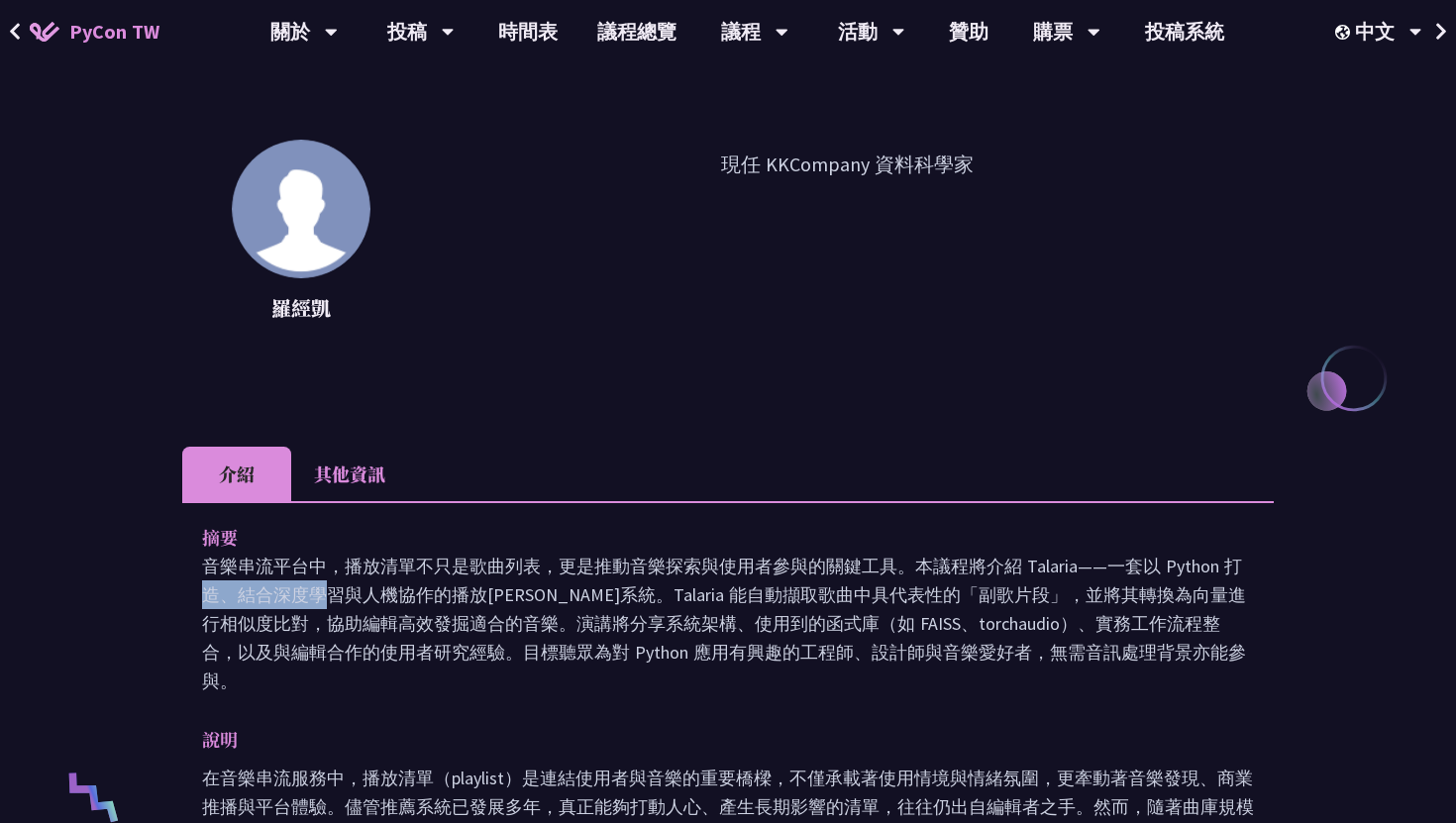 click on "音樂串流平台中，播放清單不只是歌曲列表，更是推動音樂探索與使用者參與的關鍵工具。本議程將介紹 Talaria——一套以 Python 打造、結合深度學習與人機協作的播放清單輔助系統。Talaria 能自動擷取歌曲中具代表性的「副歌片段」，並將其轉換為向量進行相似度比對，協助編輯高效發掘適合的音樂。演講將分享系統架構、使用到的函式庫（如 FAISS、torchaudio）、實務工作流程整合，以及與編輯合作的使用者研究經驗。目標聽眾為對 Python 應用有興趣的工程師、設計師與音樂愛好者，無需音訊處理背景亦能參與。" at bounding box center [728, 623] 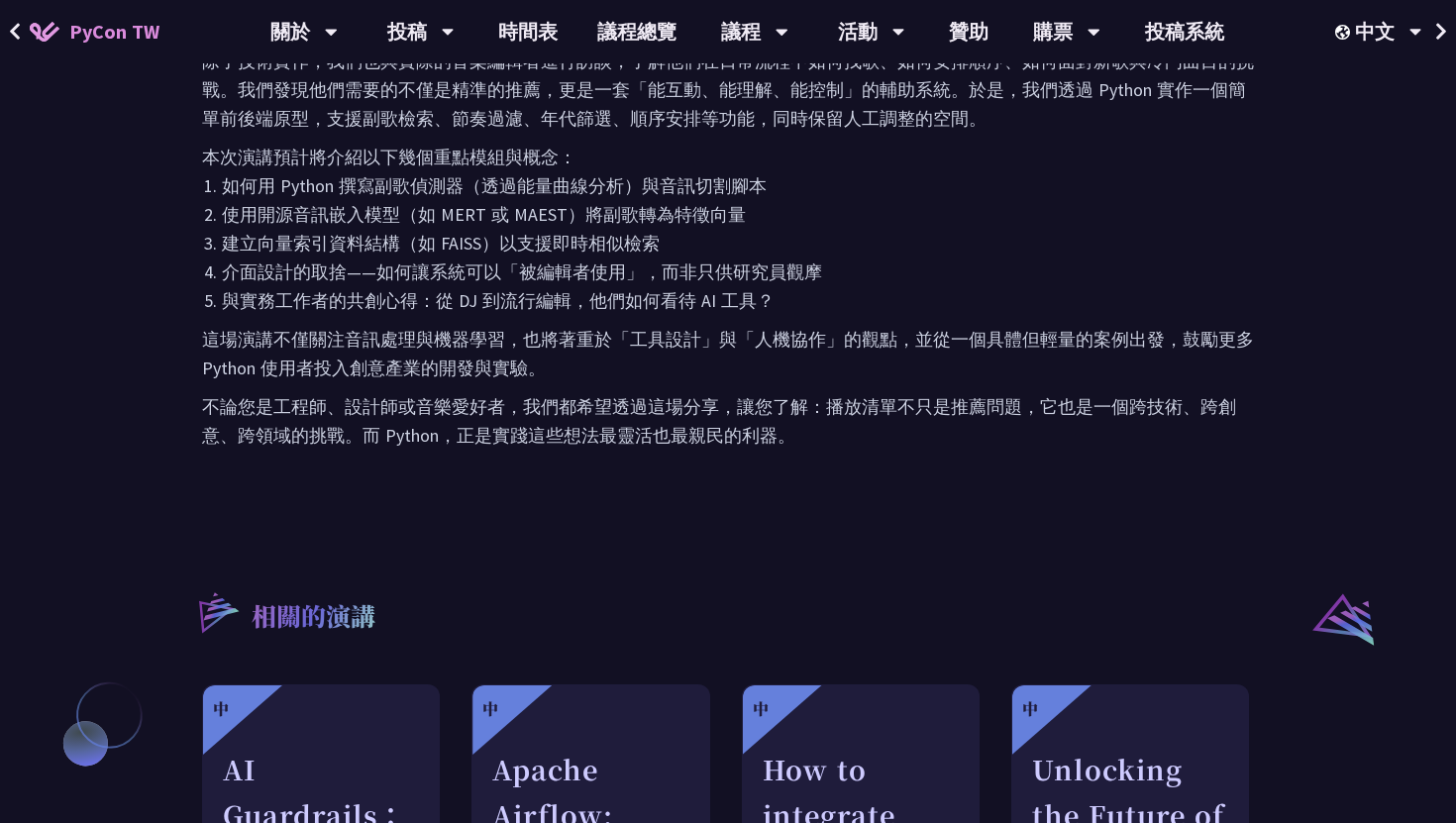 scroll, scrollTop: 1474, scrollLeft: 0, axis: vertical 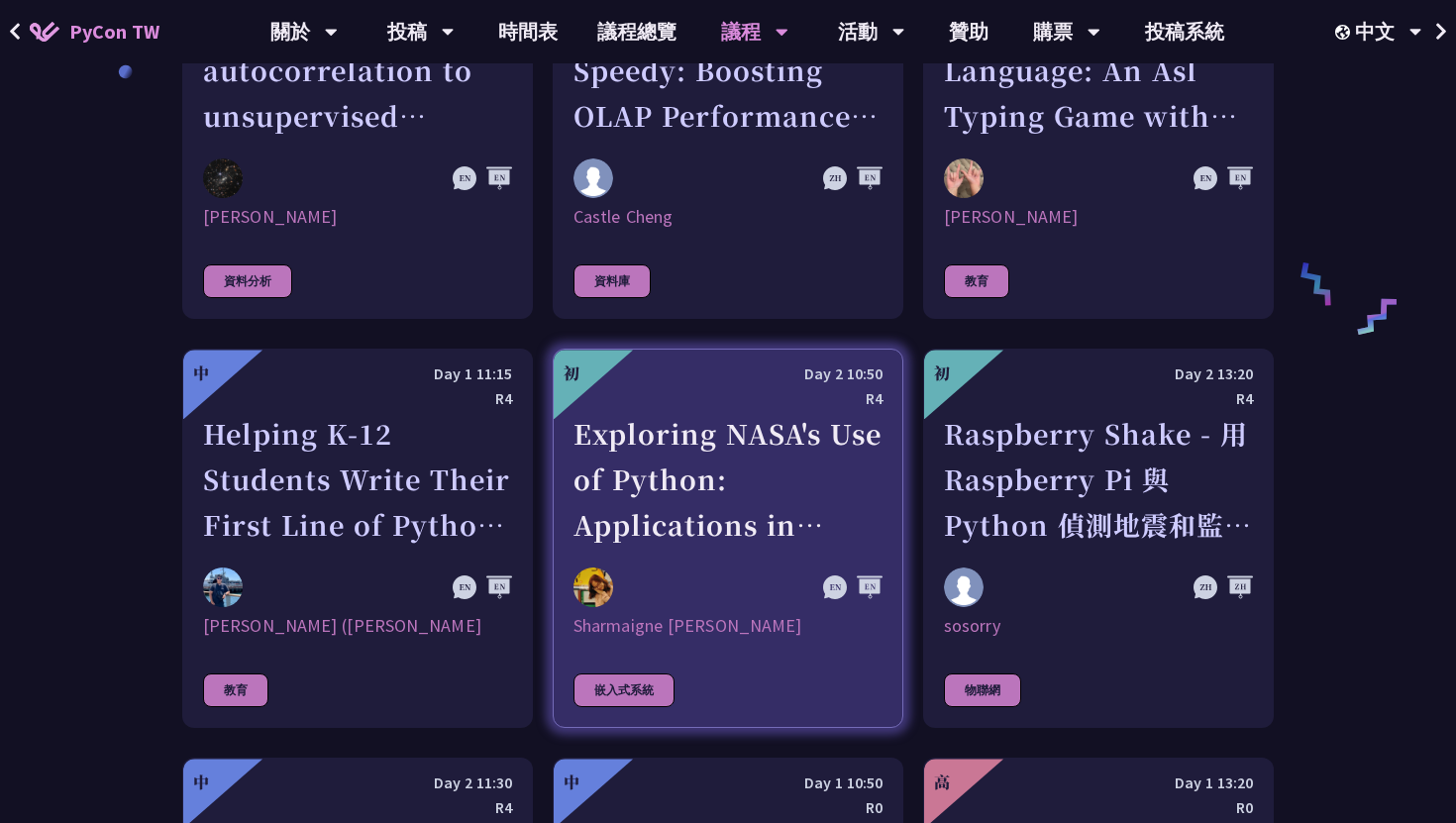 click on "Exploring NASA's Use of Python: Applications in Space Research and Data Analysis" at bounding box center (728, 479) 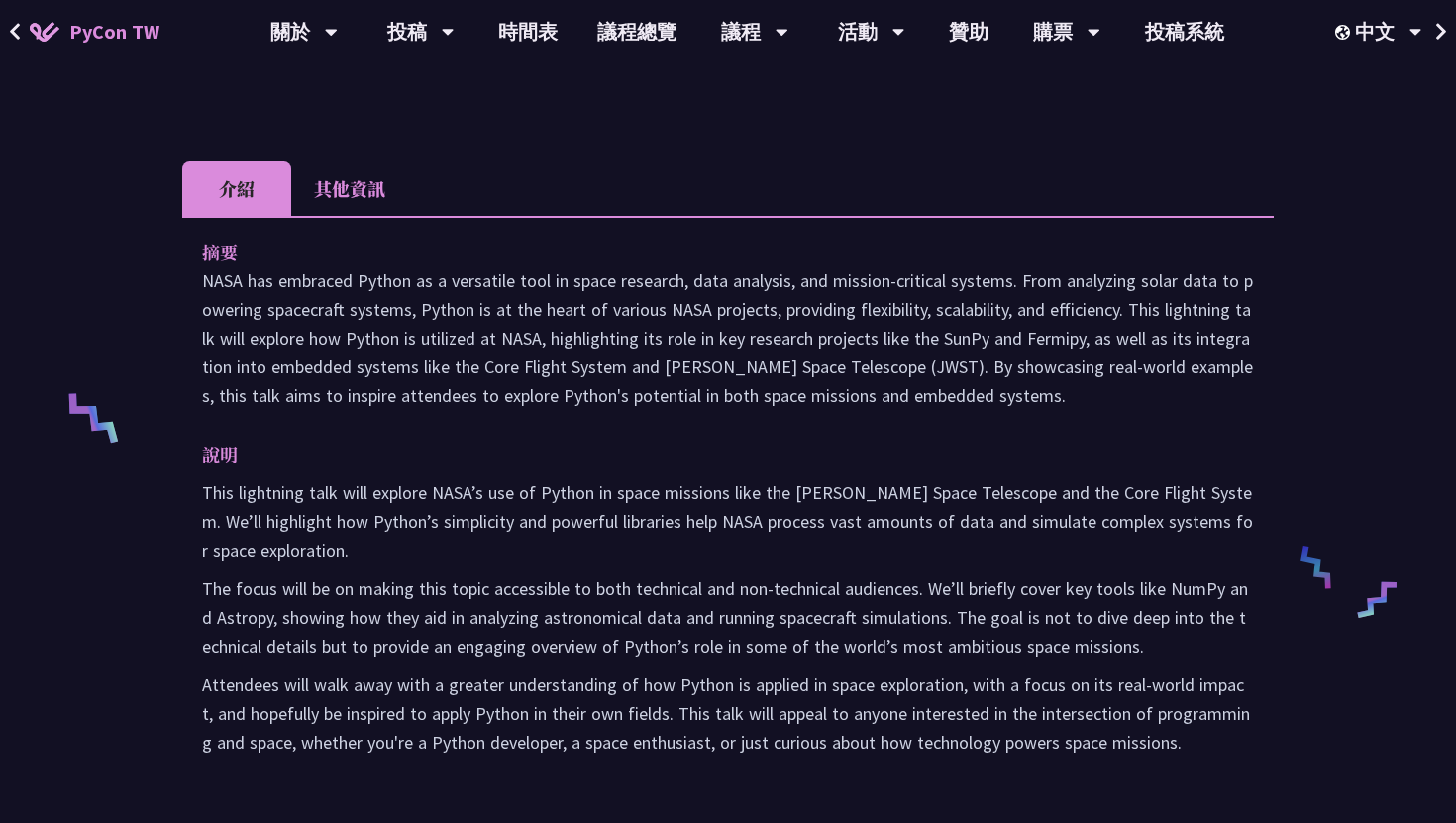 scroll, scrollTop: 593, scrollLeft: 0, axis: vertical 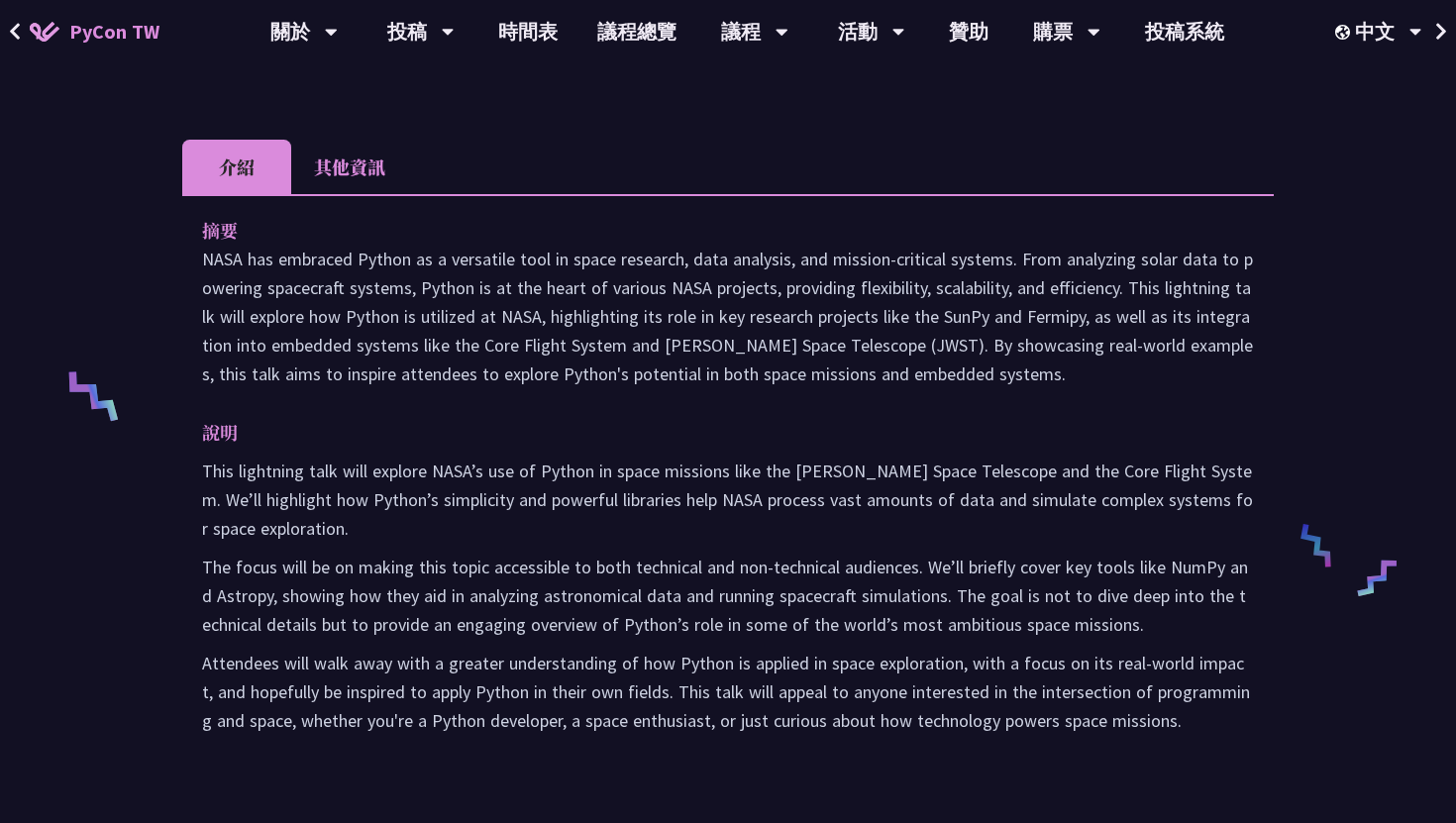 click on "NASA has embraced Python as a versatile tool in space research, data analysis, and mission-critical systems. From analyzing solar data to powering spacecraft systems, Python is at the heart of various NASA projects, providing flexibility, scalability, and efficiency. This lightning talk will explore how Python is utilized at NASA, highlighting its role in key research projects like the SunPy and Fermipy, as well as its integration into embedded systems like the Core Flight System and James Webb Space Telescope (JWST). By showcasing real-world examples, this talk aims to inspire attendees to explore Python's potential in both space missions and embedded systems." at bounding box center (728, 316) 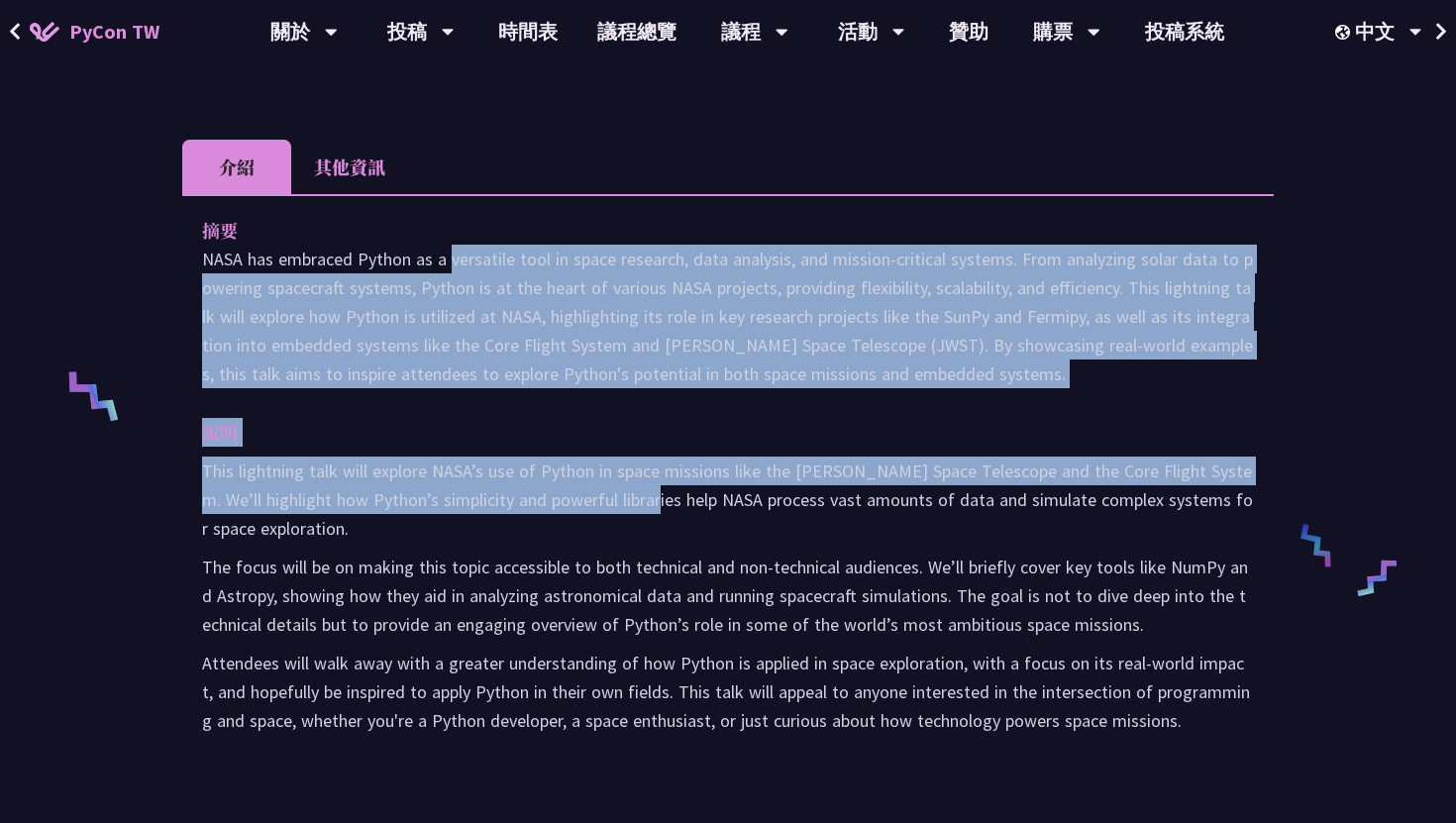 drag, startPoint x: 312, startPoint y: 266, endPoint x: 604, endPoint y: 498, distance: 372.94504 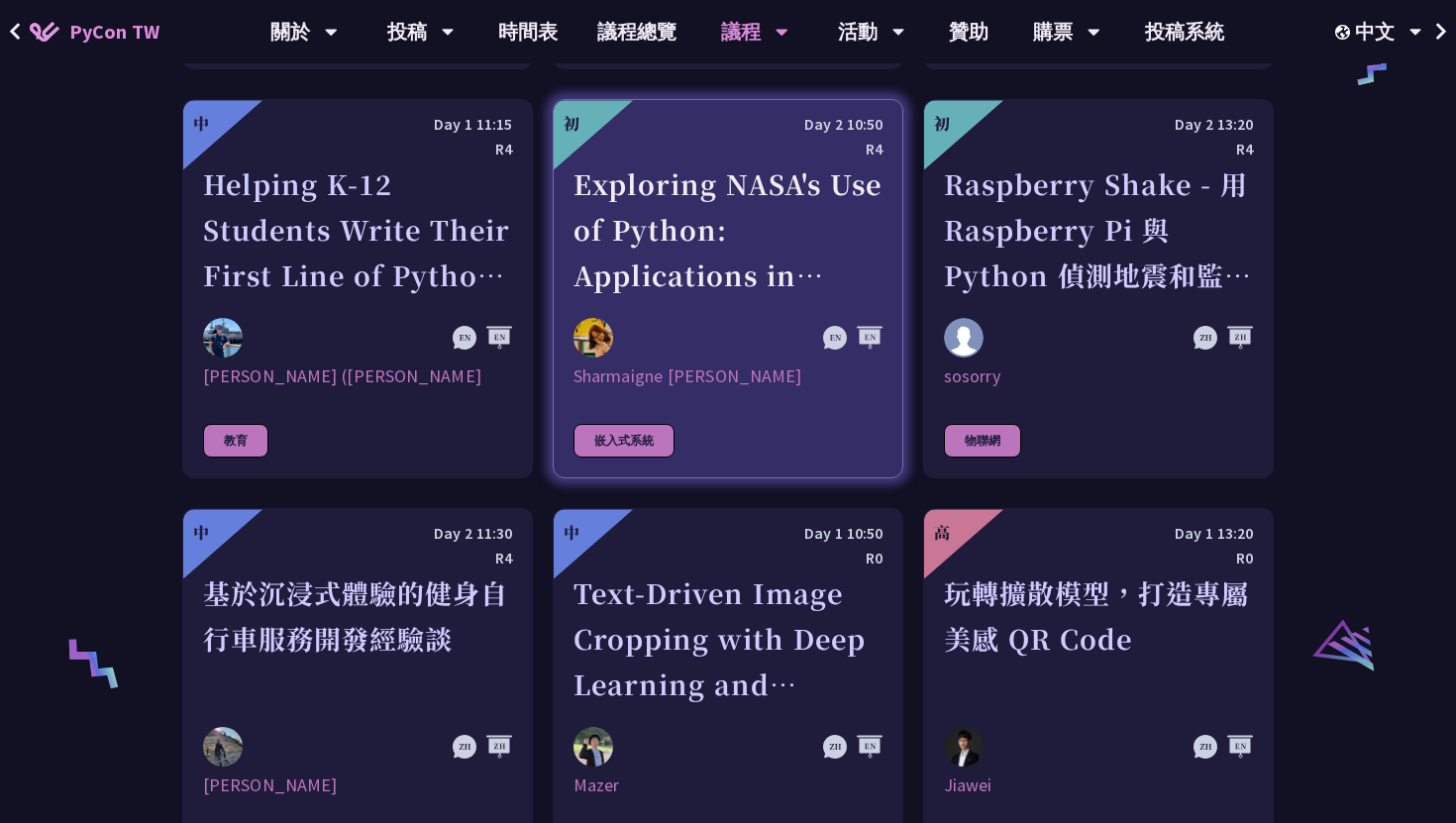 scroll, scrollTop: 3548, scrollLeft: 0, axis: vertical 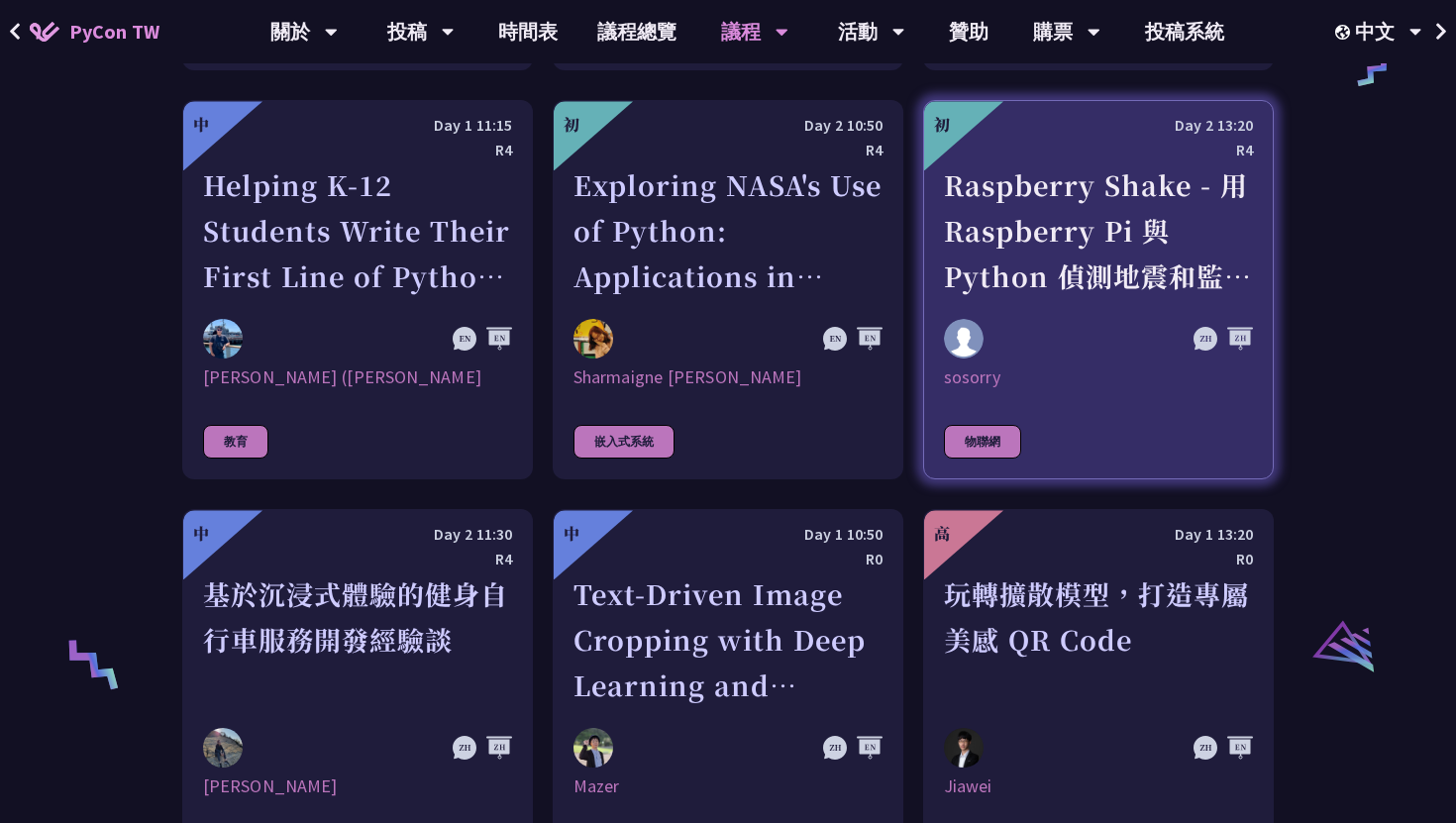 click on "Raspberry Shake - 用 Raspberry Pi 與 Python 偵測地震和監控地球活動" at bounding box center [1098, 231] 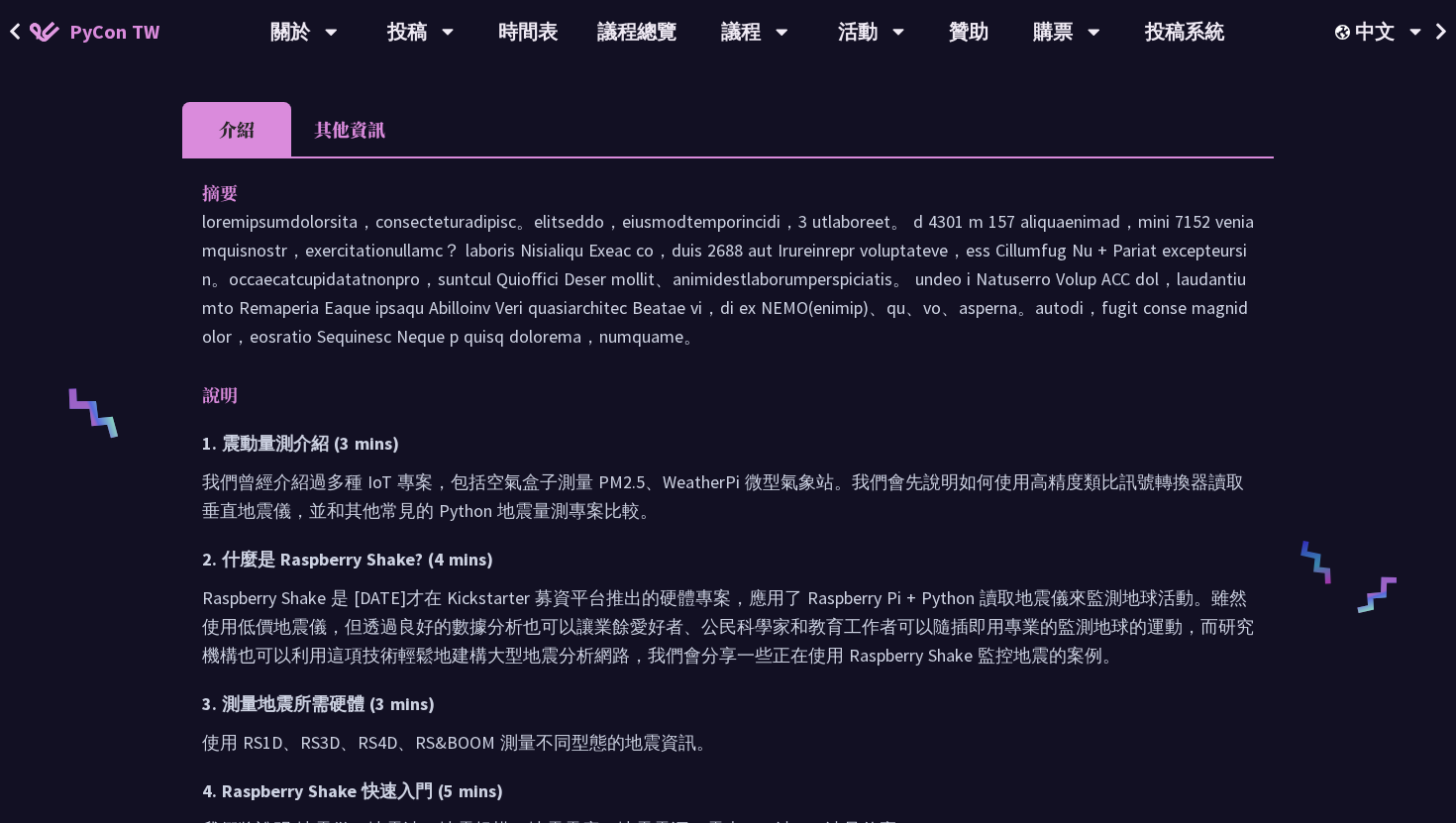 scroll, scrollTop: 583, scrollLeft: 0, axis: vertical 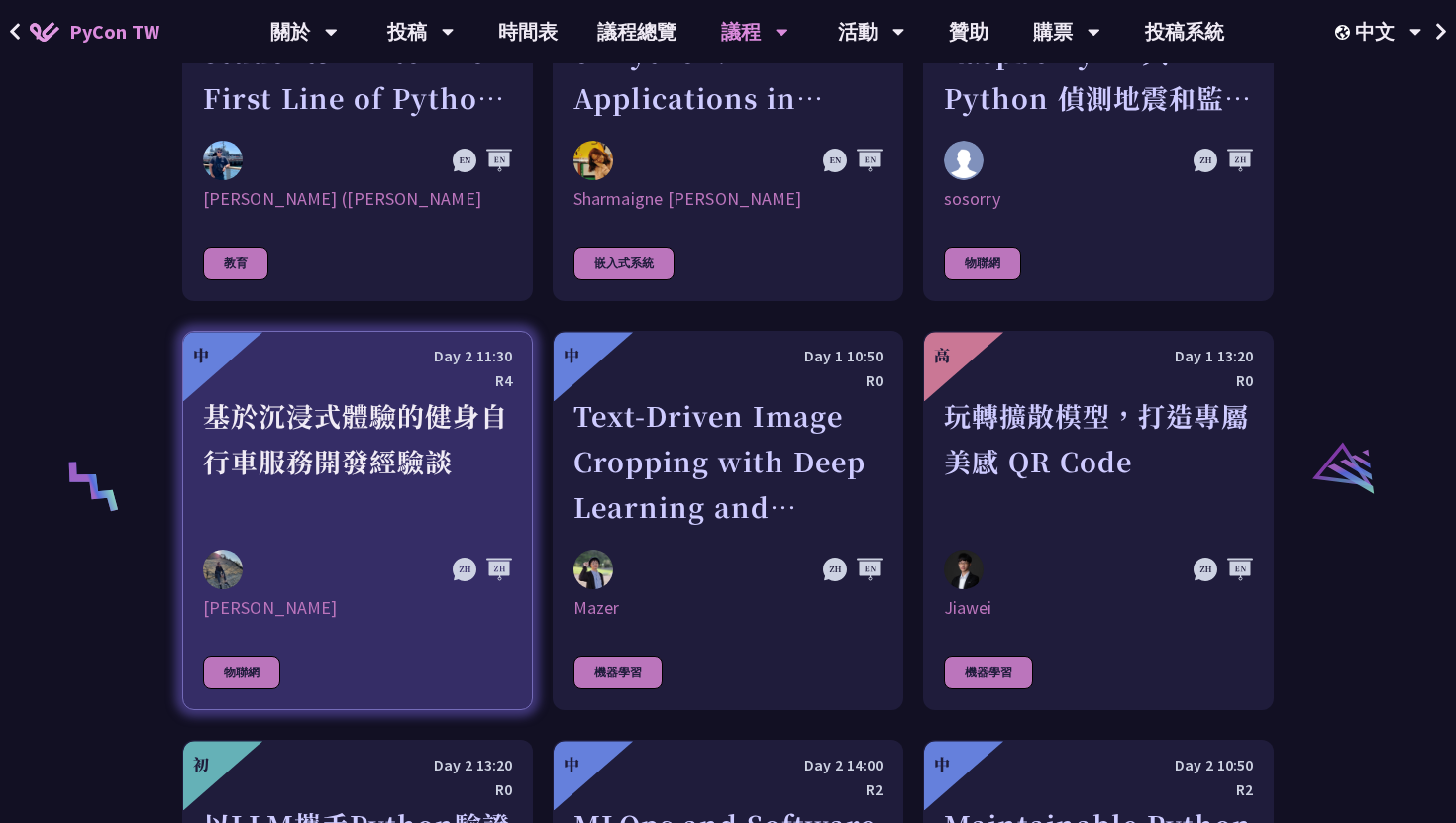 click on "基於沉浸式體驗的健身自行車服務開發經驗談" at bounding box center [358, 462] 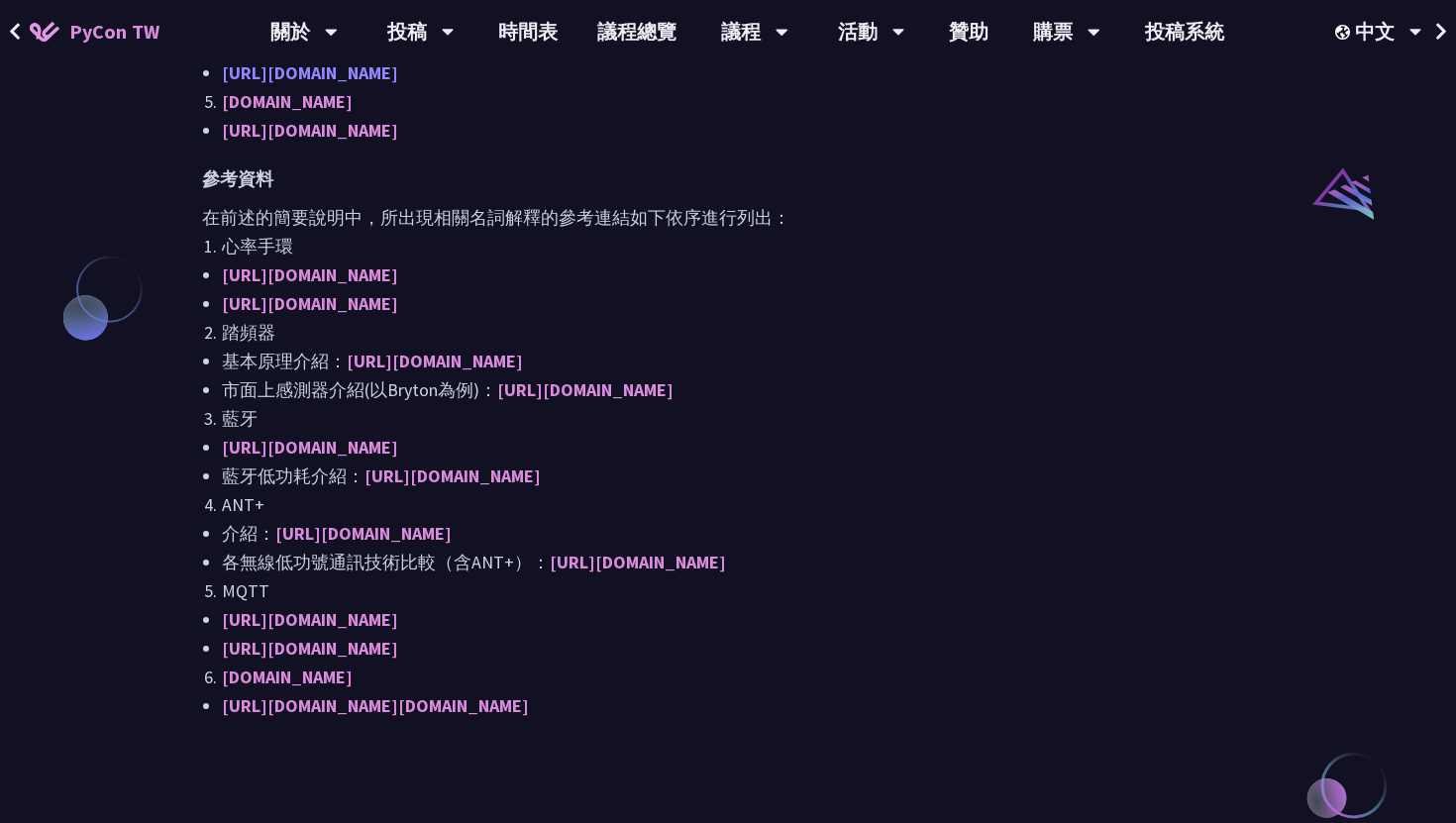 scroll, scrollTop: 1557, scrollLeft: 0, axis: vertical 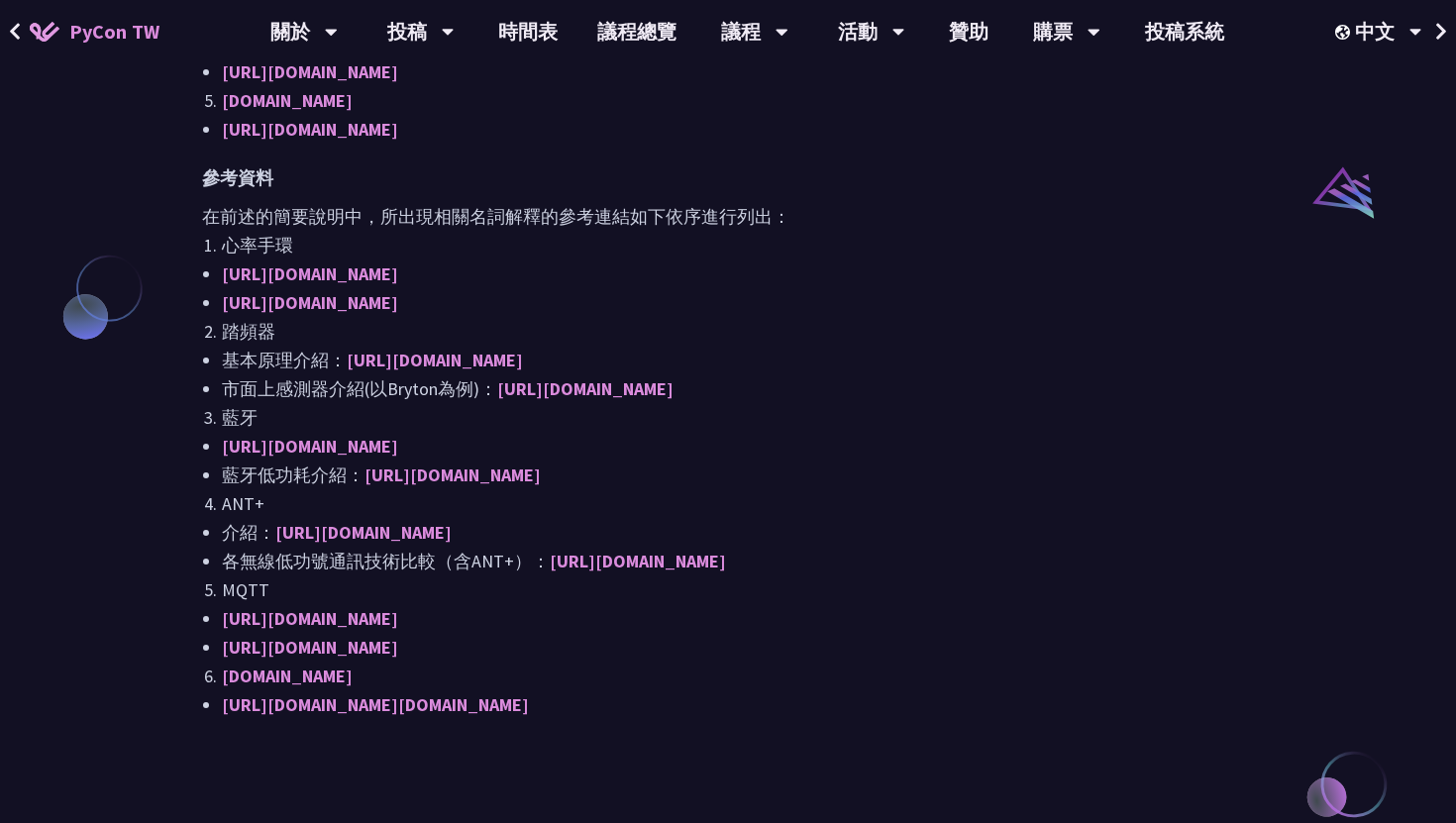 click on "市面上感測器介紹(以Bryton為例)： https://www.brytonsport.com.tw/products/bryton-smart-dual-sensor" at bounding box center [738, 388] 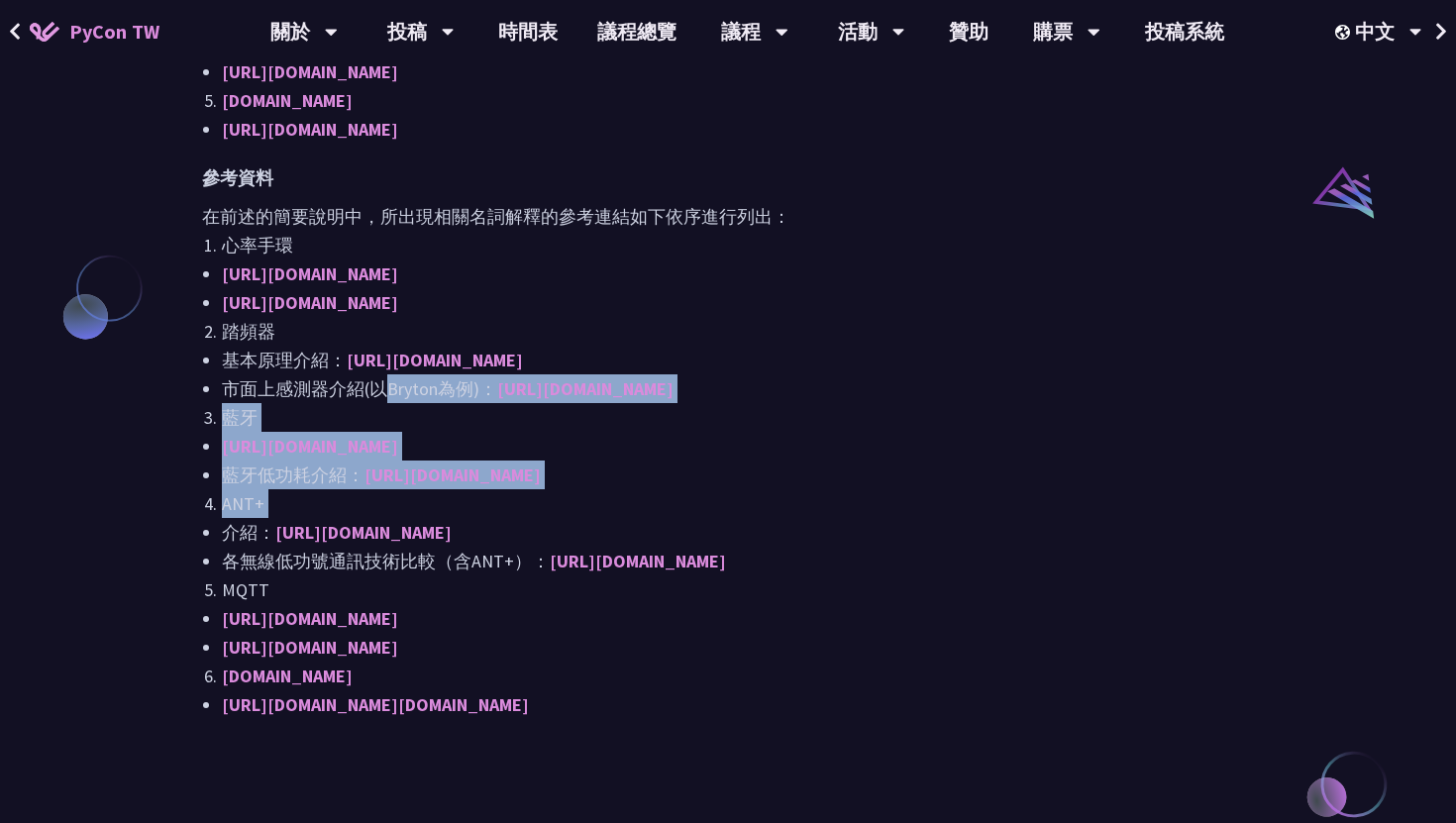 drag, startPoint x: 391, startPoint y: 387, endPoint x: 339, endPoint y: 513, distance: 136.3085 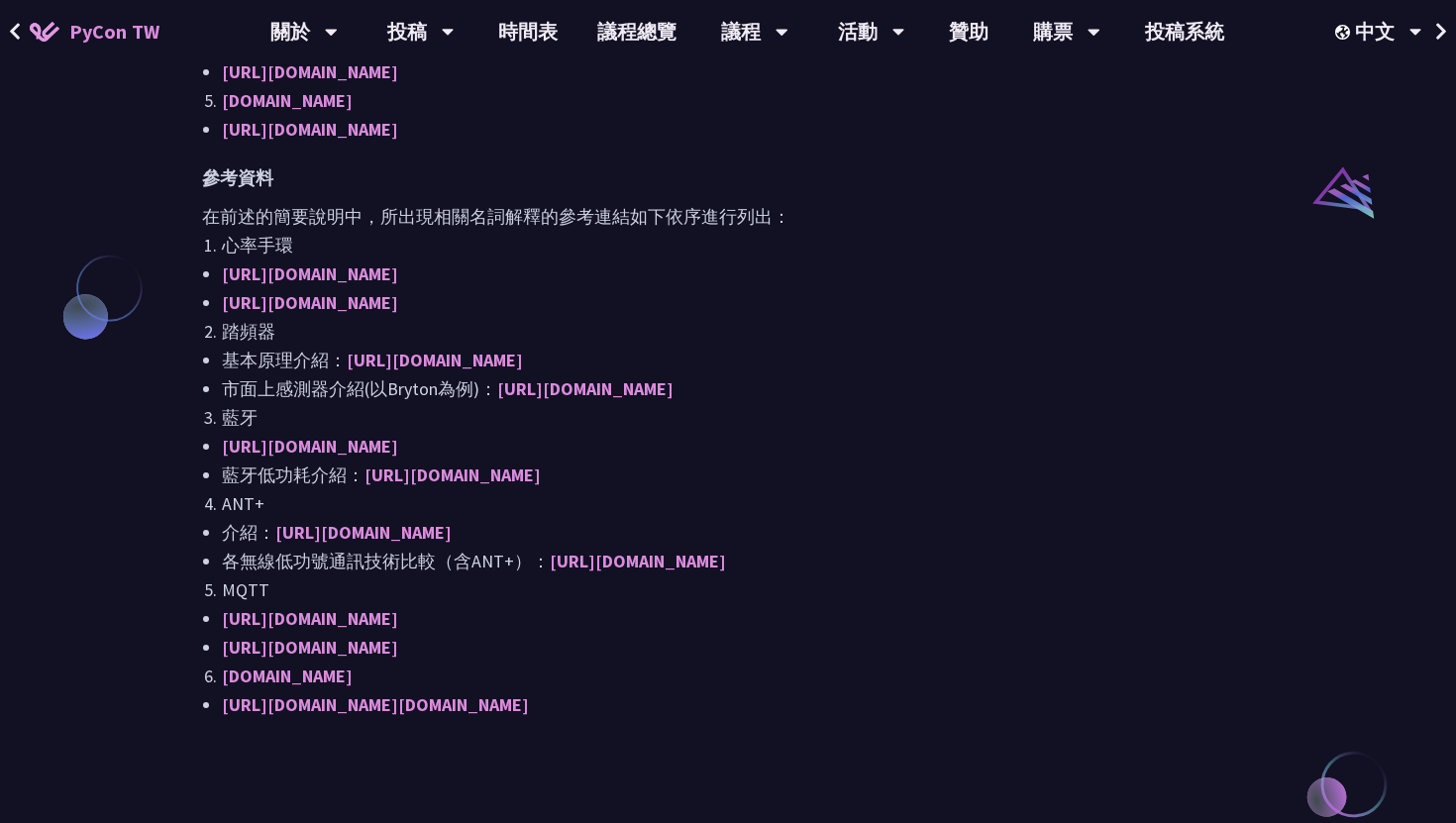 click on "市面上感測器介紹(以Bryton為例)： https://www.brytonsport.com.tw/products/bryton-smart-dual-sensor" at bounding box center (738, 388) 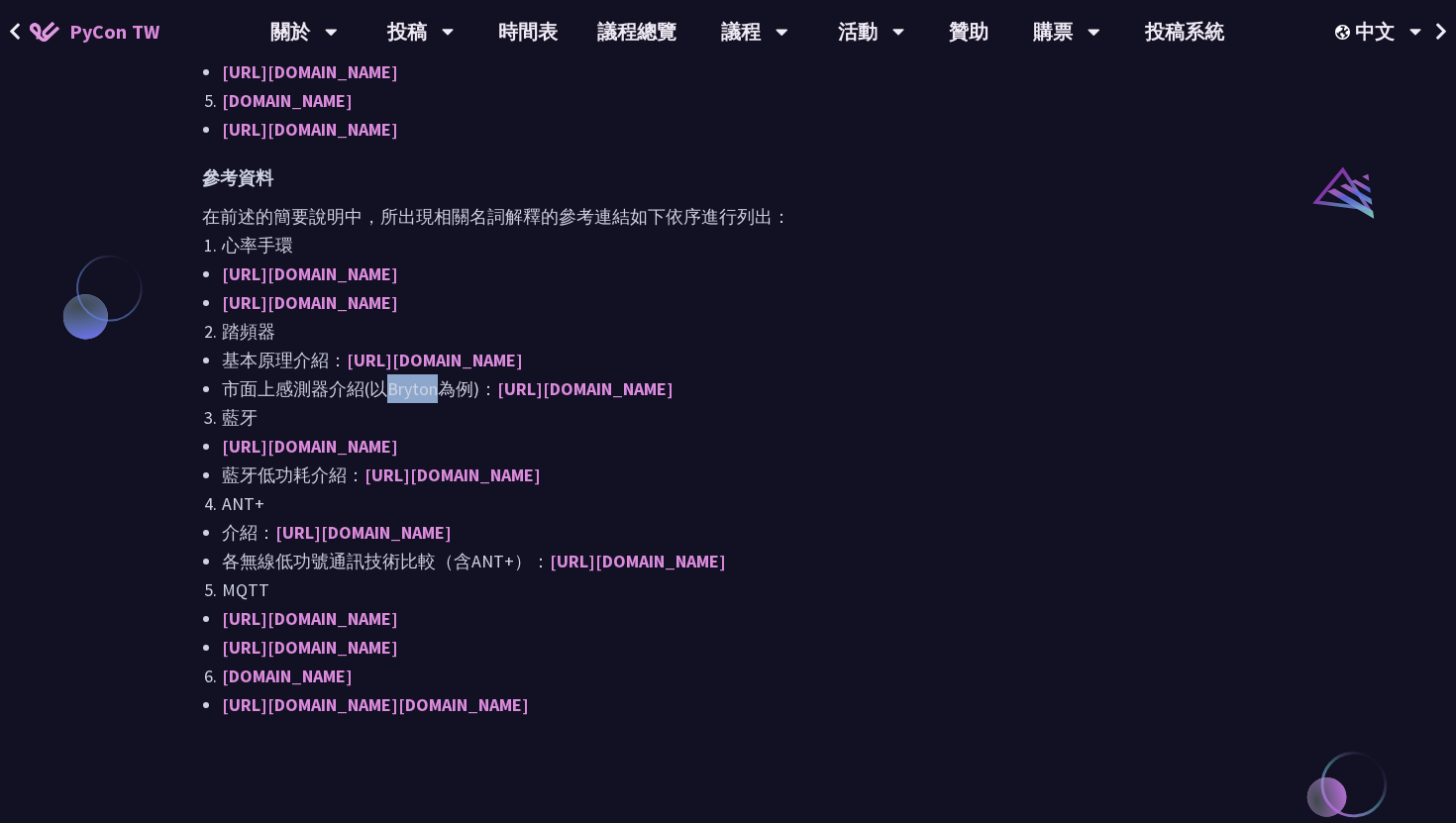 click on "市面上感測器介紹(以Bryton為例)： https://www.brytonsport.com.tw/products/bryton-smart-dual-sensor" at bounding box center (738, 388) 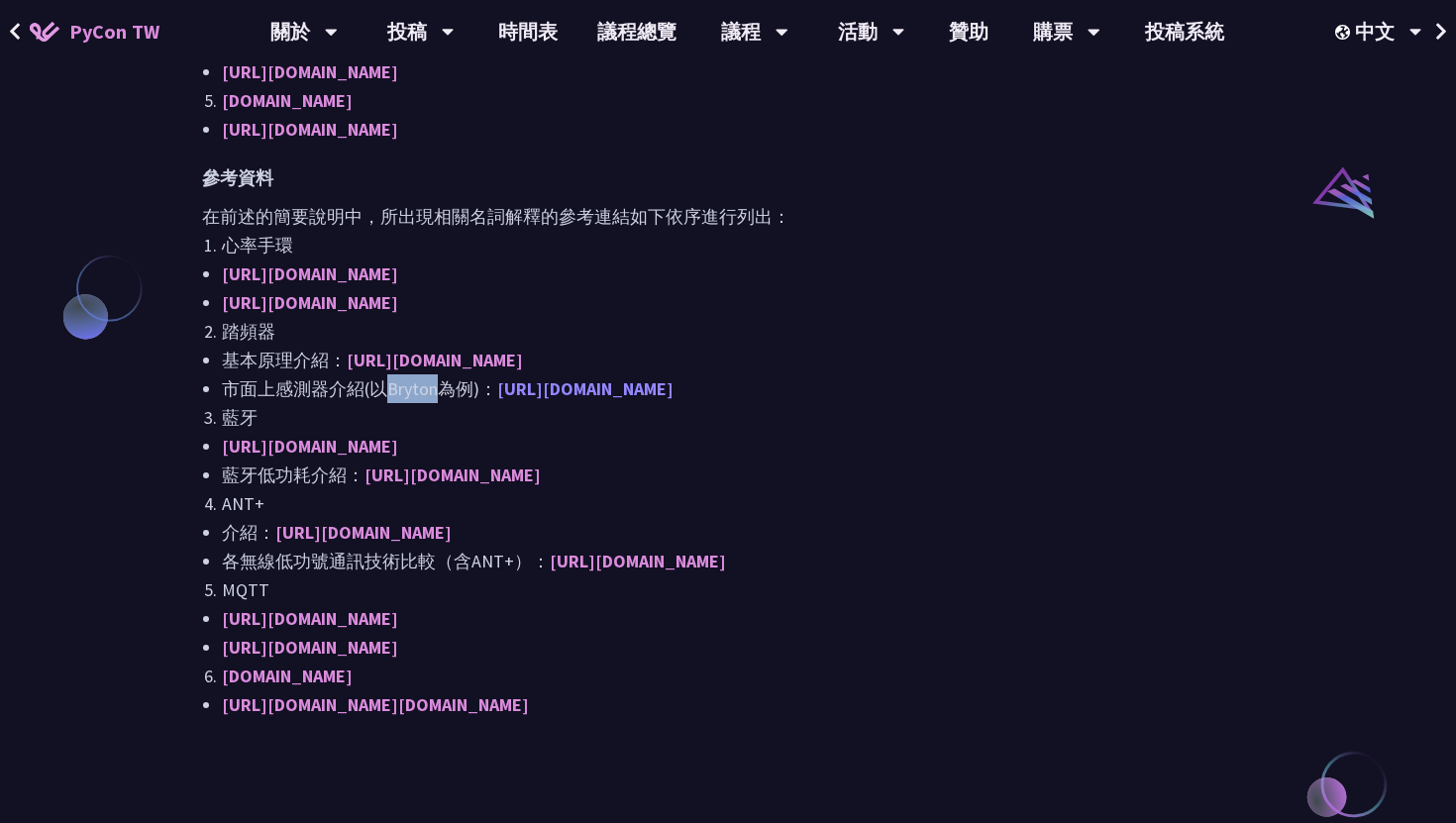 click on "[URL][DOMAIN_NAME]" at bounding box center (585, 388) 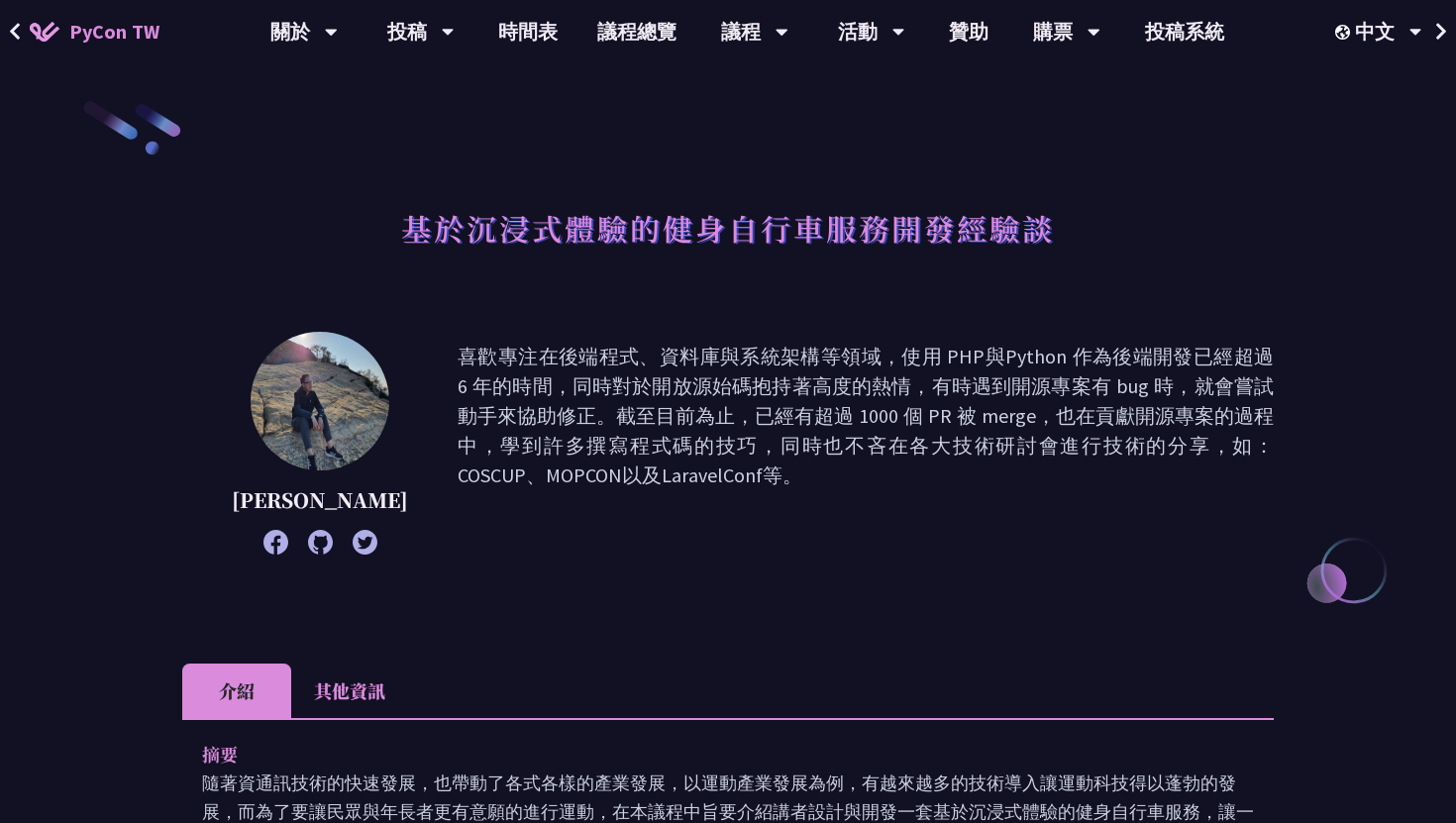 scroll, scrollTop: 30, scrollLeft: 0, axis: vertical 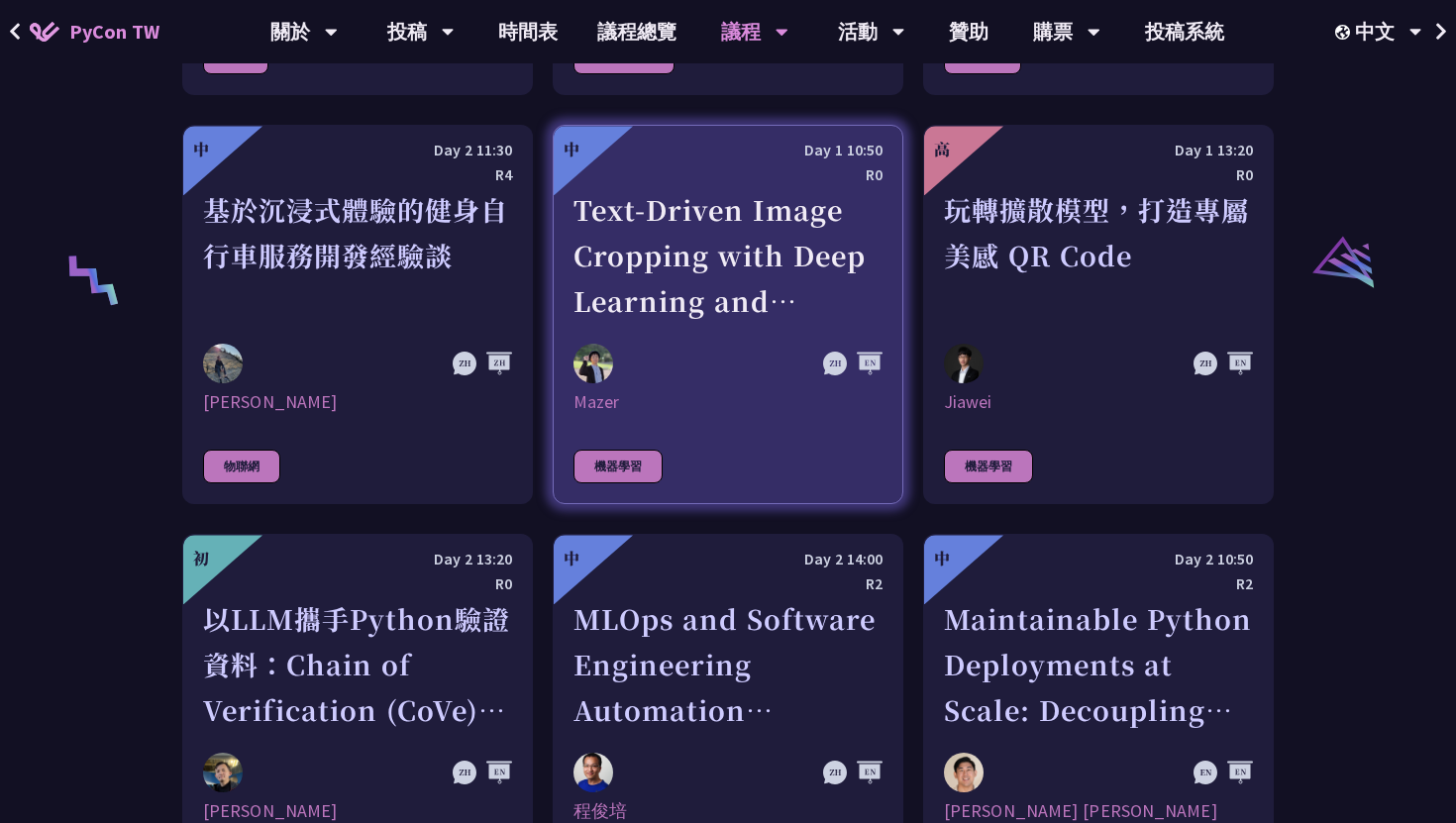 click on "中
Day 1 10:50
R0
Text-Driven Image Cropping with Deep Learning and Genetic Algorithm
Mazer
機器學習" at bounding box center [728, 314] 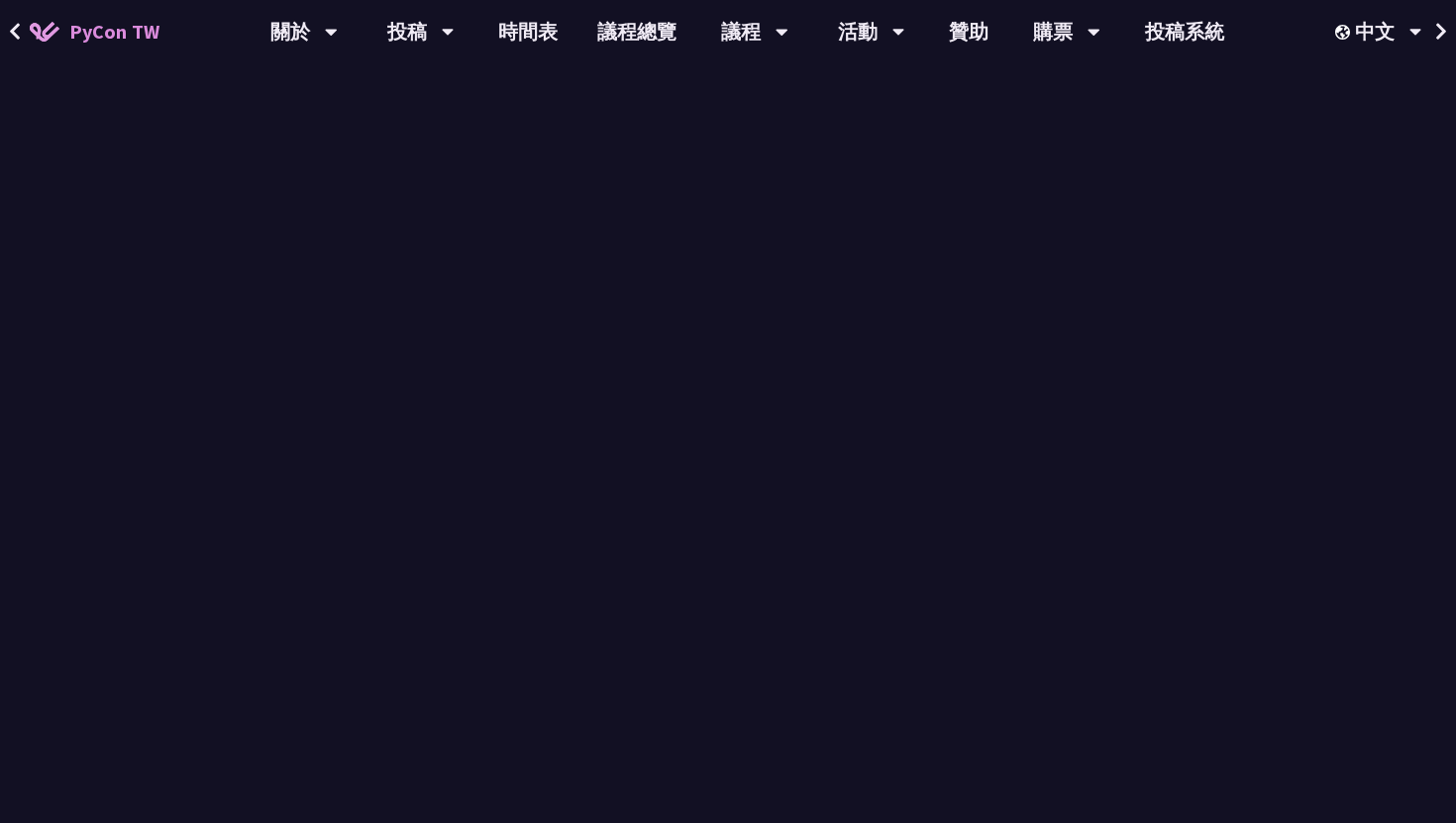 scroll, scrollTop: 0, scrollLeft: 0, axis: both 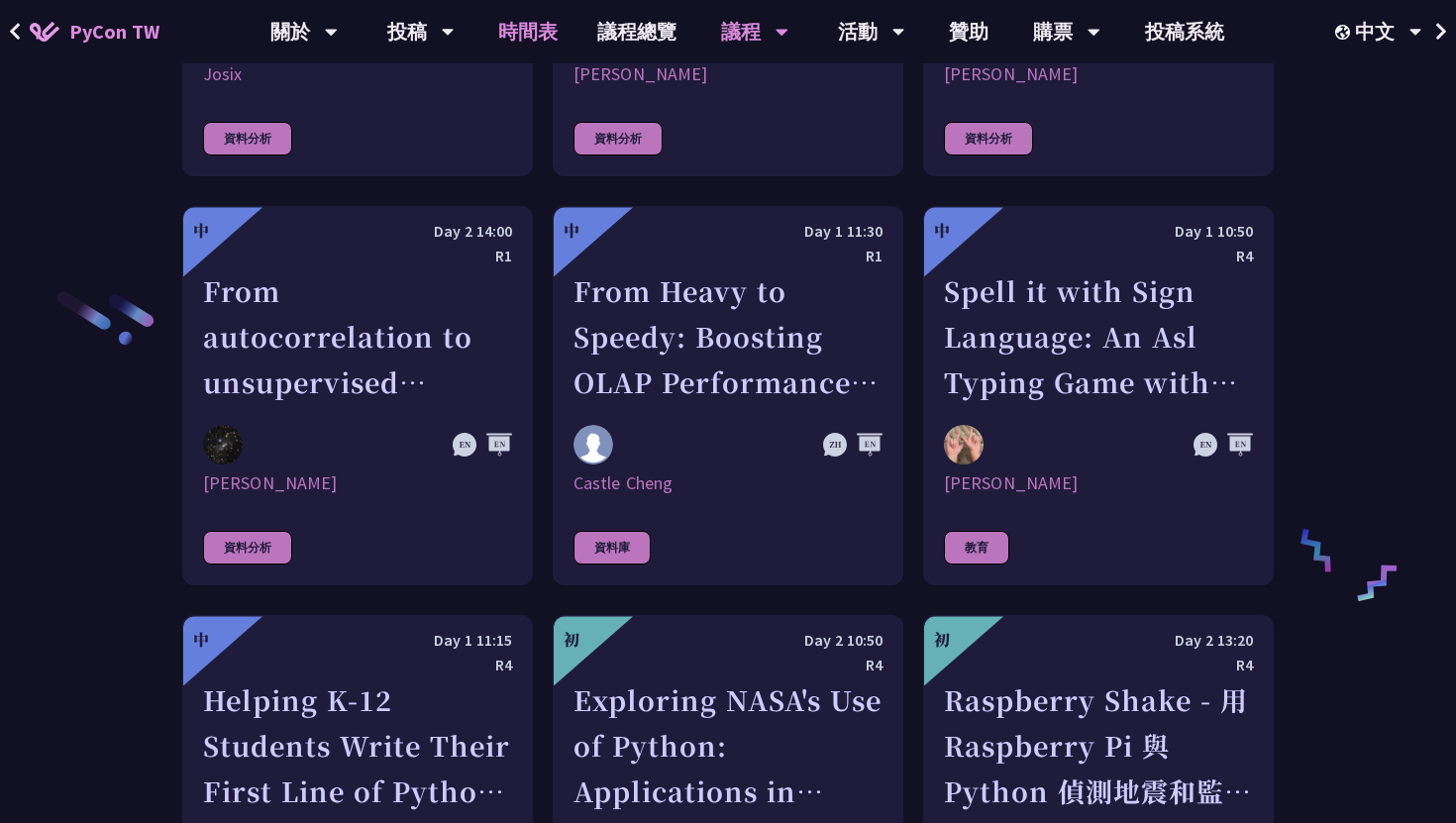 click on "時間表" at bounding box center [528, 32] 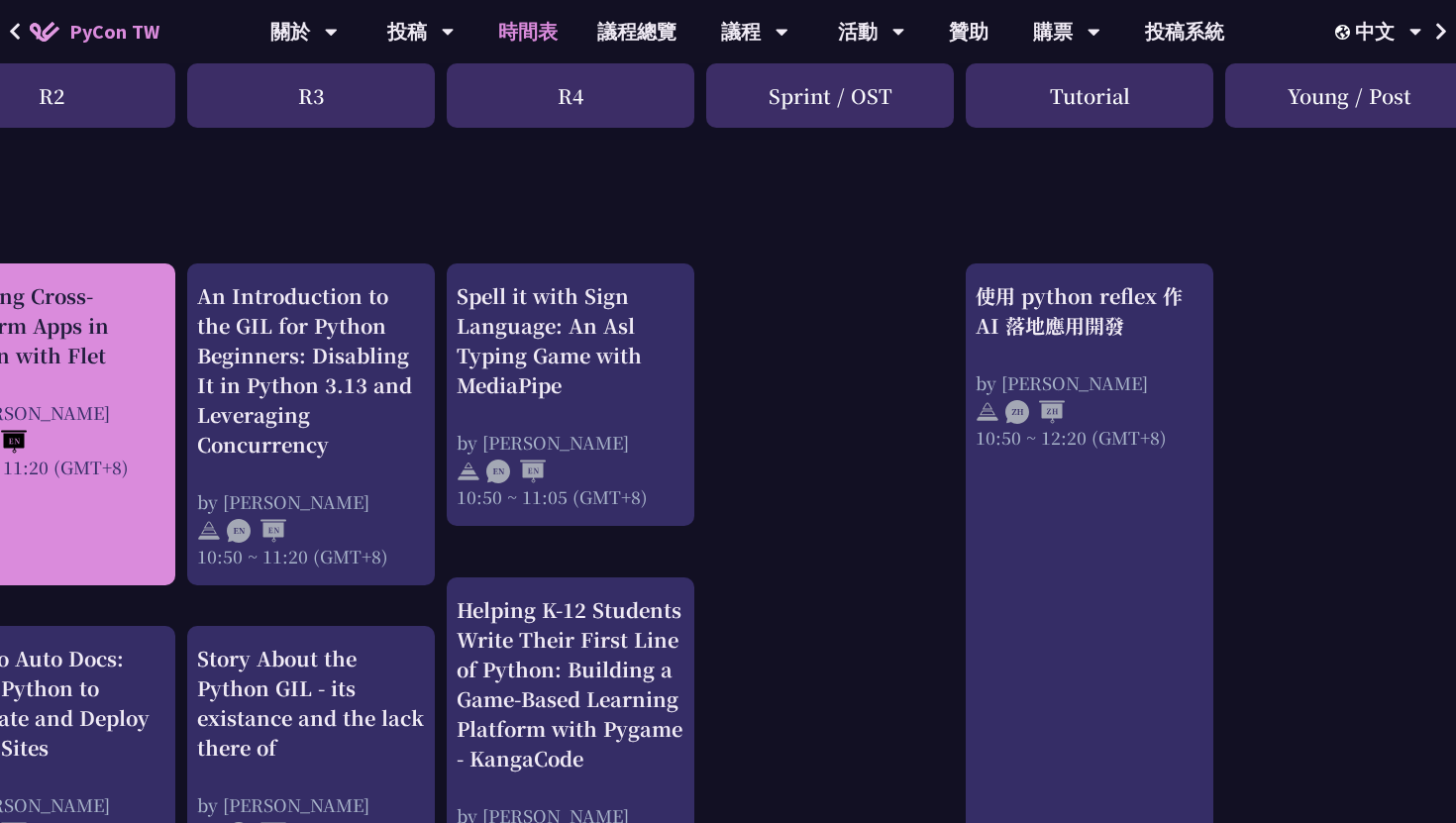 scroll, scrollTop: 568, scrollLeft: 618, axis: both 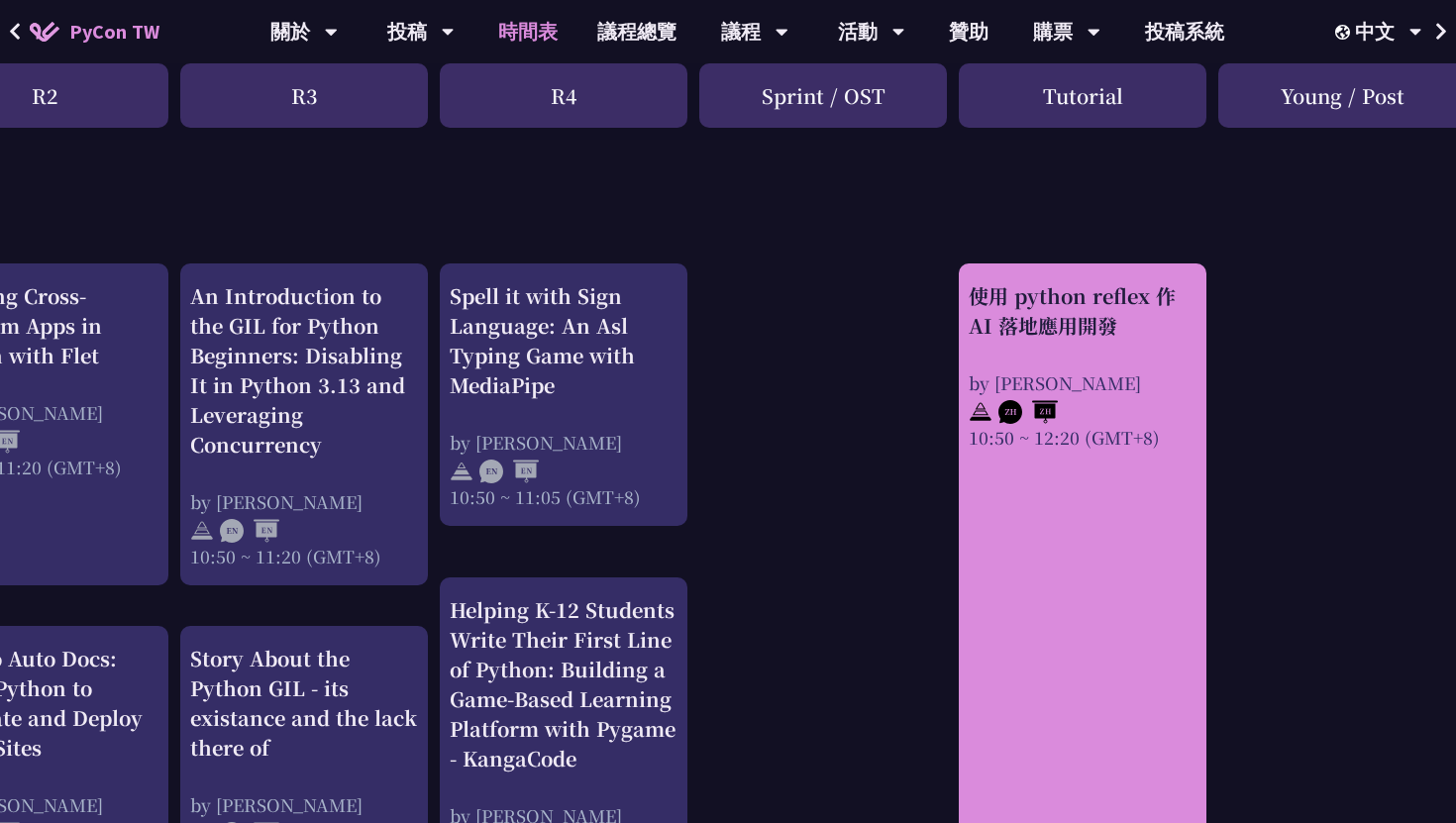 click on "使用 python reflex 作 AI 落地應用開發
by [PERSON_NAME]
10:50 ~ 12:20 (GMT+8)" at bounding box center [1083, 365] 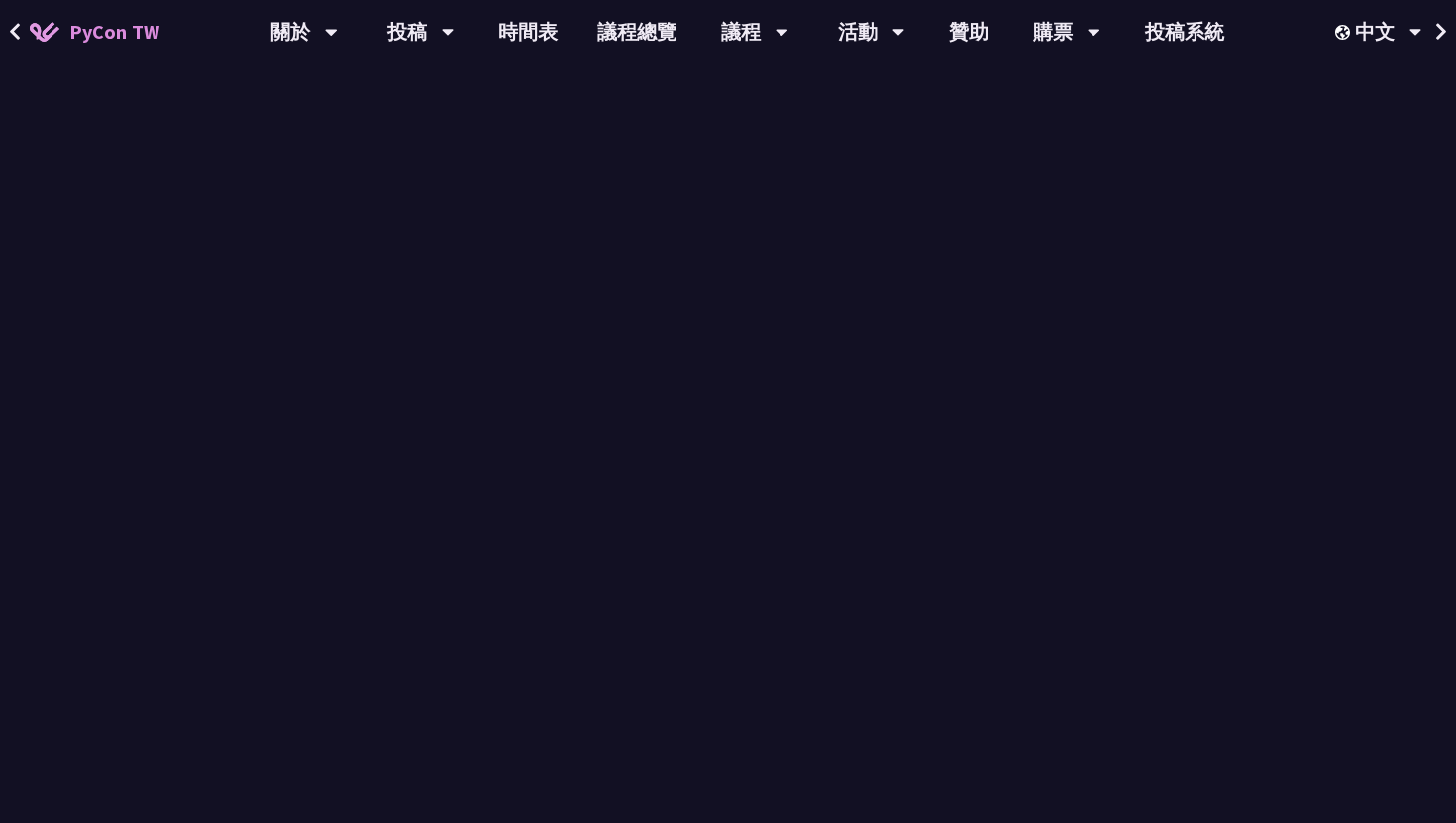 scroll, scrollTop: 0, scrollLeft: 0, axis: both 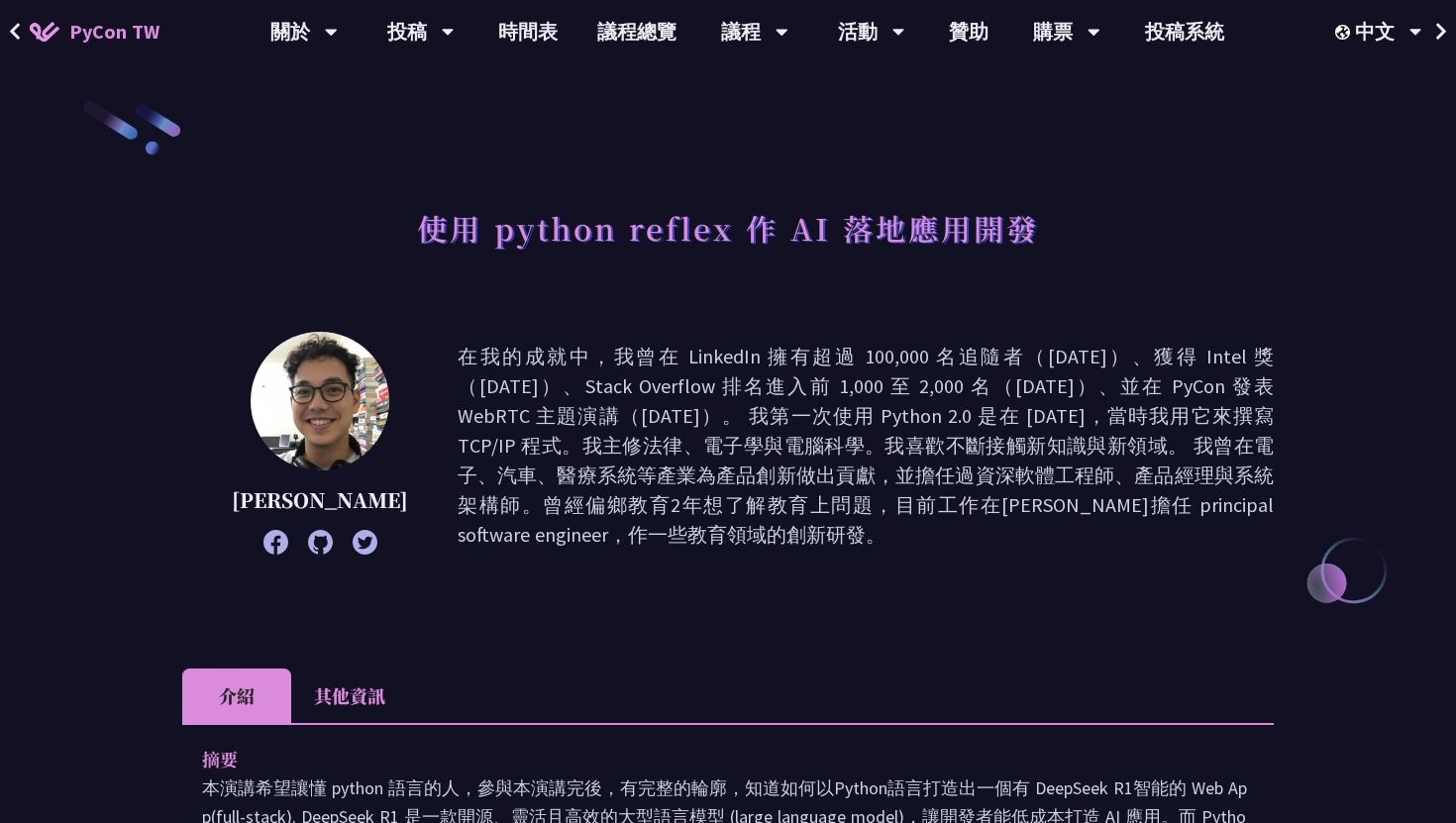click on "在我的成就中，我曾在 LinkedIn 擁有超過 100,000 名追隨者（[DATE]）、獲得 Intel 獎（[DATE]）、Stack Overflow 排名進入前 1,000 至 2,000 名（[DATE]）、並在 PyCon 發表 WebRTC 主題演講（[DATE]）。
我第一次使用 Python 2.0 是在 [DATE]，當時我用它來撰寫 TCP/IP 程式。我主修法律、電子學與電腦科學。我喜歡不斷接觸新知識與新領域。
我曾在電子、汽車、醫療系統等產業為產品創新做出貢獻，並擔任過資深軟體工程師、產品經理與系統架構師。曾經偏鄉教育2年想了解教育上問題，目前工作在[PERSON_NAME]擔任 principal software engineer，作一些教育領域的創新研發。" at bounding box center [866, 446] 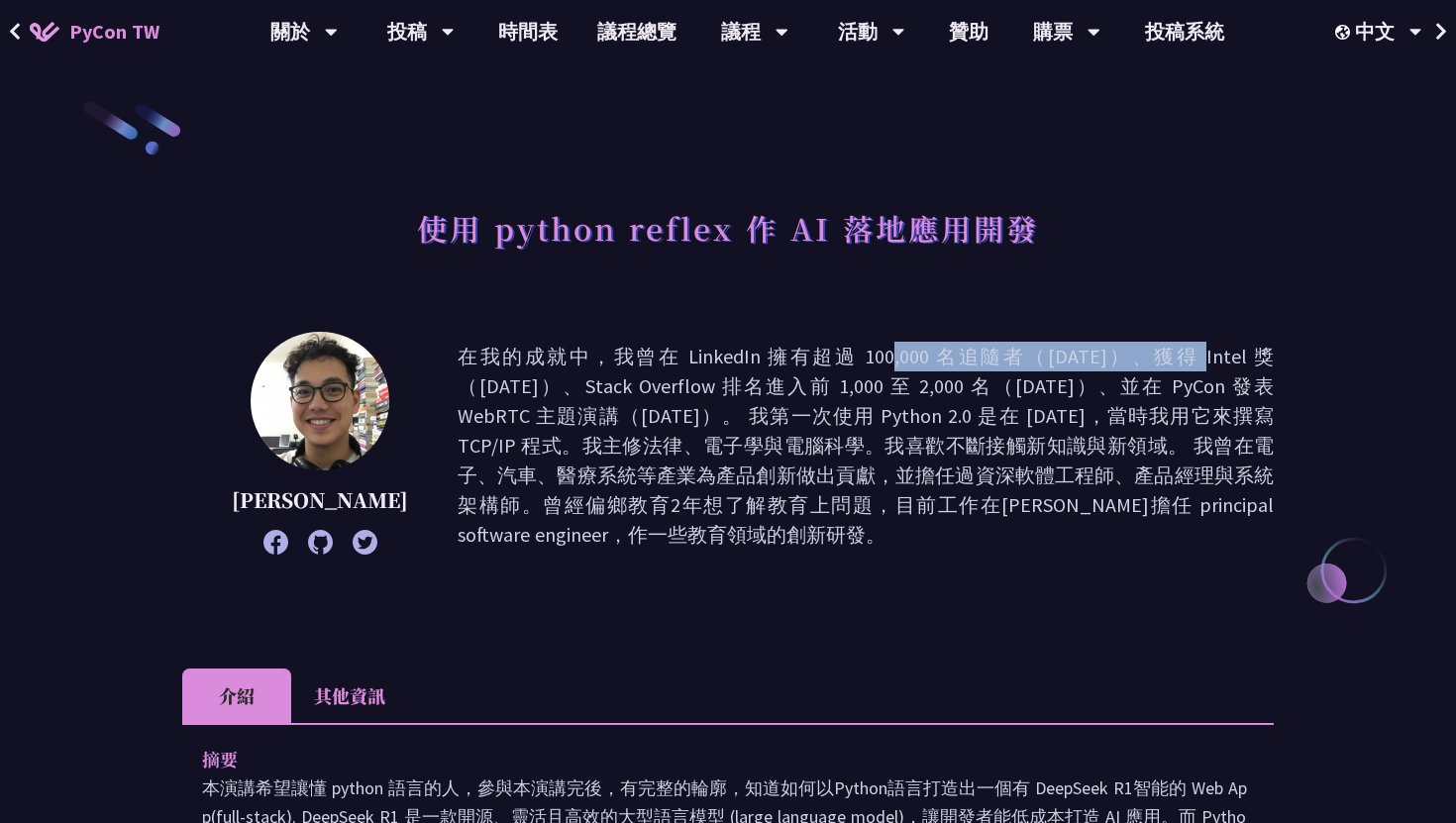 drag, startPoint x: 634, startPoint y: 350, endPoint x: 835, endPoint y: 347, distance: 201.02239 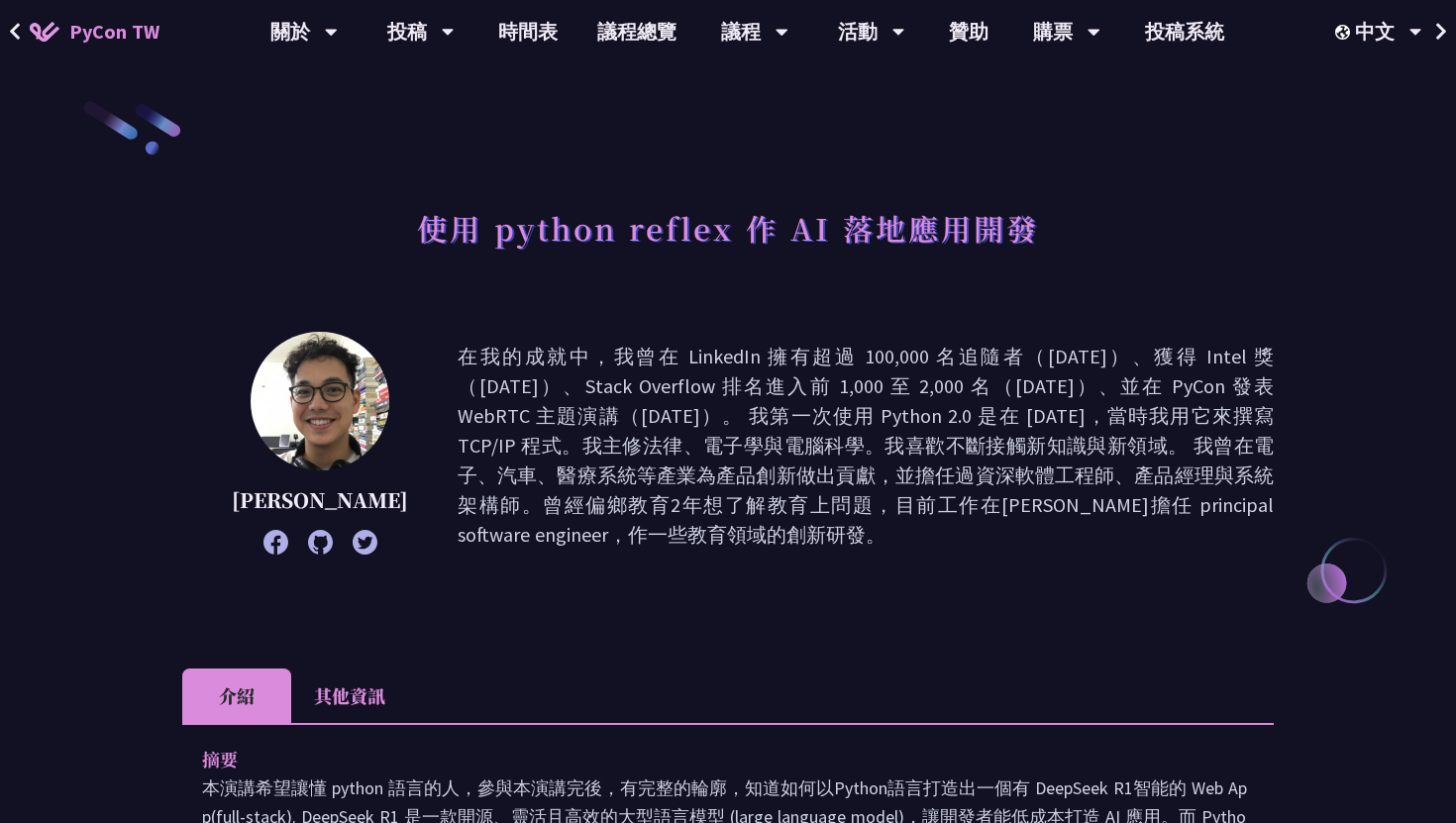 click on "在我的成就中，我曾在 LinkedIn 擁有超過 100,000 名追隨者（[DATE]）、獲得 Intel 獎（[DATE]）、Stack Overflow 排名進入前 1,000 至 2,000 名（[DATE]）、並在 PyCon 發表 WebRTC 主題演講（[DATE]）。
我第一次使用 Python 2.0 是在 [DATE]，當時我用它來撰寫 TCP/IP 程式。我主修法律、電子學與電腦科學。我喜歡不斷接觸新知識與新領域。
我曾在電子、汽車、醫療系統等產業為產品創新做出貢獻，並擔任過資深軟體工程師、產品經理與系統架構師。曾經偏鄉教育2年想了解教育上問題，目前工作在[PERSON_NAME]擔任 principal software engineer，作一些教育領域的創新研發。" at bounding box center [866, 446] 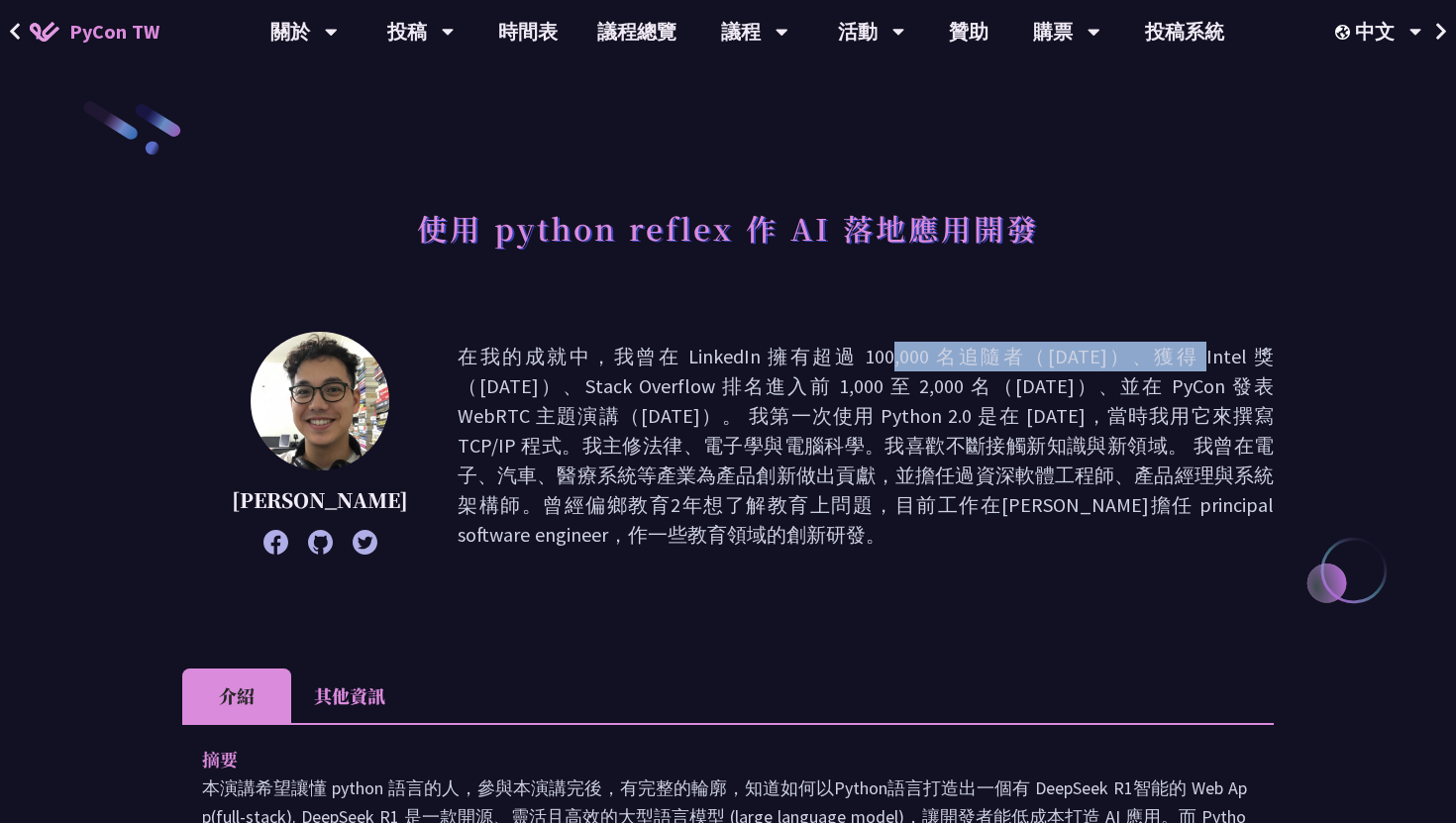 drag, startPoint x: 641, startPoint y: 348, endPoint x: 804, endPoint y: 345, distance: 163.02761 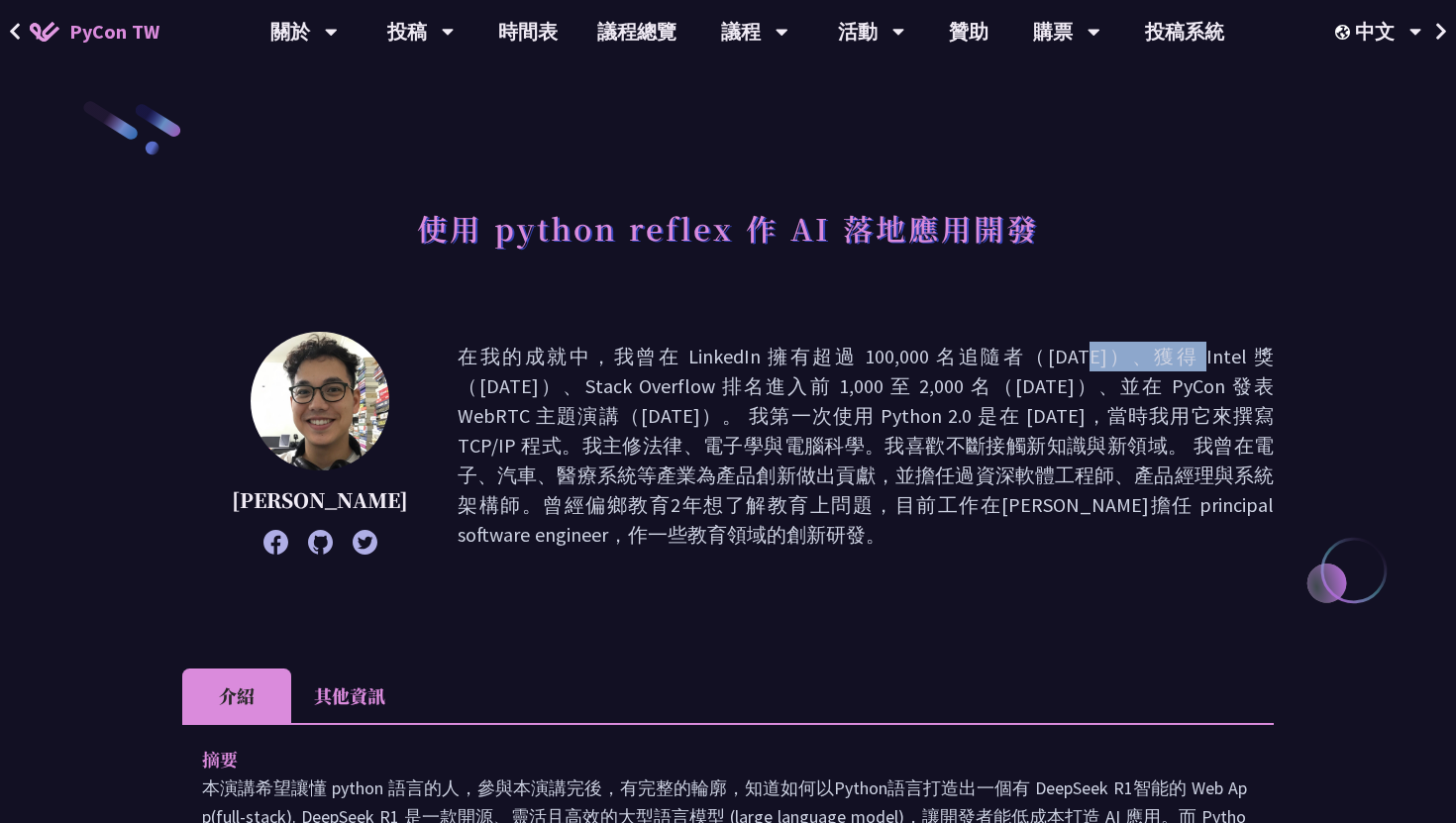 click on "在我的成就中，我曾在 LinkedIn 擁有超過 100,000 名追隨者（[DATE]）、獲得 Intel 獎（[DATE]）、Stack Overflow 排名進入前 1,000 至 2,000 名（[DATE]）、並在 PyCon 發表 WebRTC 主題演講（[DATE]）。
我第一次使用 Python 2.0 是在 [DATE]，當時我用它來撰寫 TCP/IP 程式。我主修法律、電子學與電腦科學。我喜歡不斷接觸新知識與新領域。
我曾在電子、汽車、醫療系統等產業為產品創新做出貢獻，並擔任過資深軟體工程師、產品經理與系統架構師。曾經偏鄉教育2年想了解教育上問題，目前工作在[PERSON_NAME]擔任 principal software engineer，作一些教育領域的創新研發。" at bounding box center [866, 446] 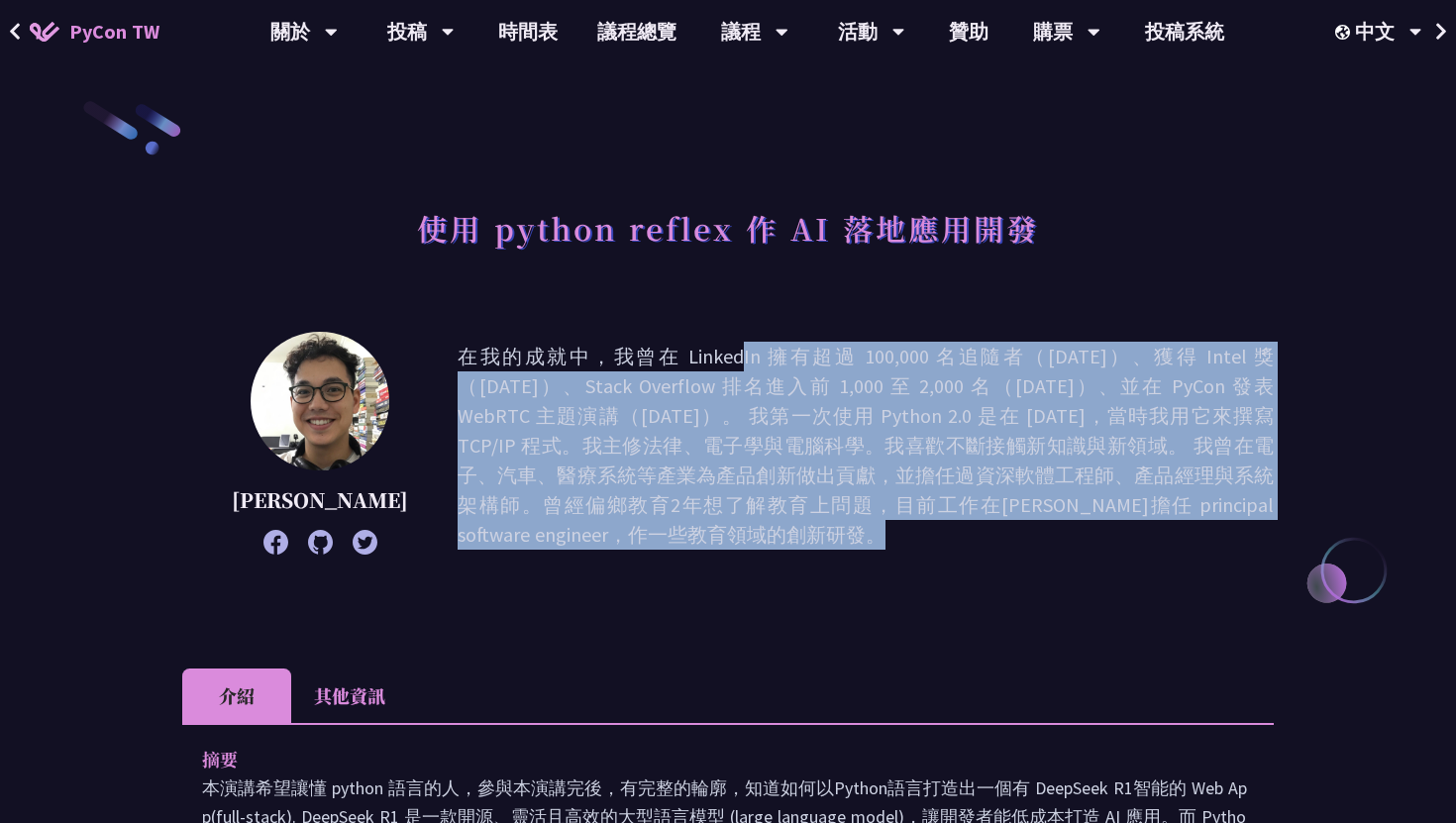 click on "在我的成就中，我曾在 LinkedIn 擁有超過 100,000 名追隨者（[DATE]）、獲得 Intel 獎（[DATE]）、Stack Overflow 排名進入前 1,000 至 2,000 名（[DATE]）、並在 PyCon 發表 WebRTC 主題演講（[DATE]）。
我第一次使用 Python 2.0 是在 [DATE]，當時我用它來撰寫 TCP/IP 程式。我主修法律、電子學與電腦科學。我喜歡不斷接觸新知識與新領域。
我曾在電子、汽車、醫療系統等產業為產品創新做出貢獻，並擔任過資深軟體工程師、產品經理與系統架構師。曾經偏鄉教育2年想了解教育上問題，目前工作在[PERSON_NAME]擔任 principal software engineer，作一些教育領域的創新研發。" at bounding box center (866, 446) 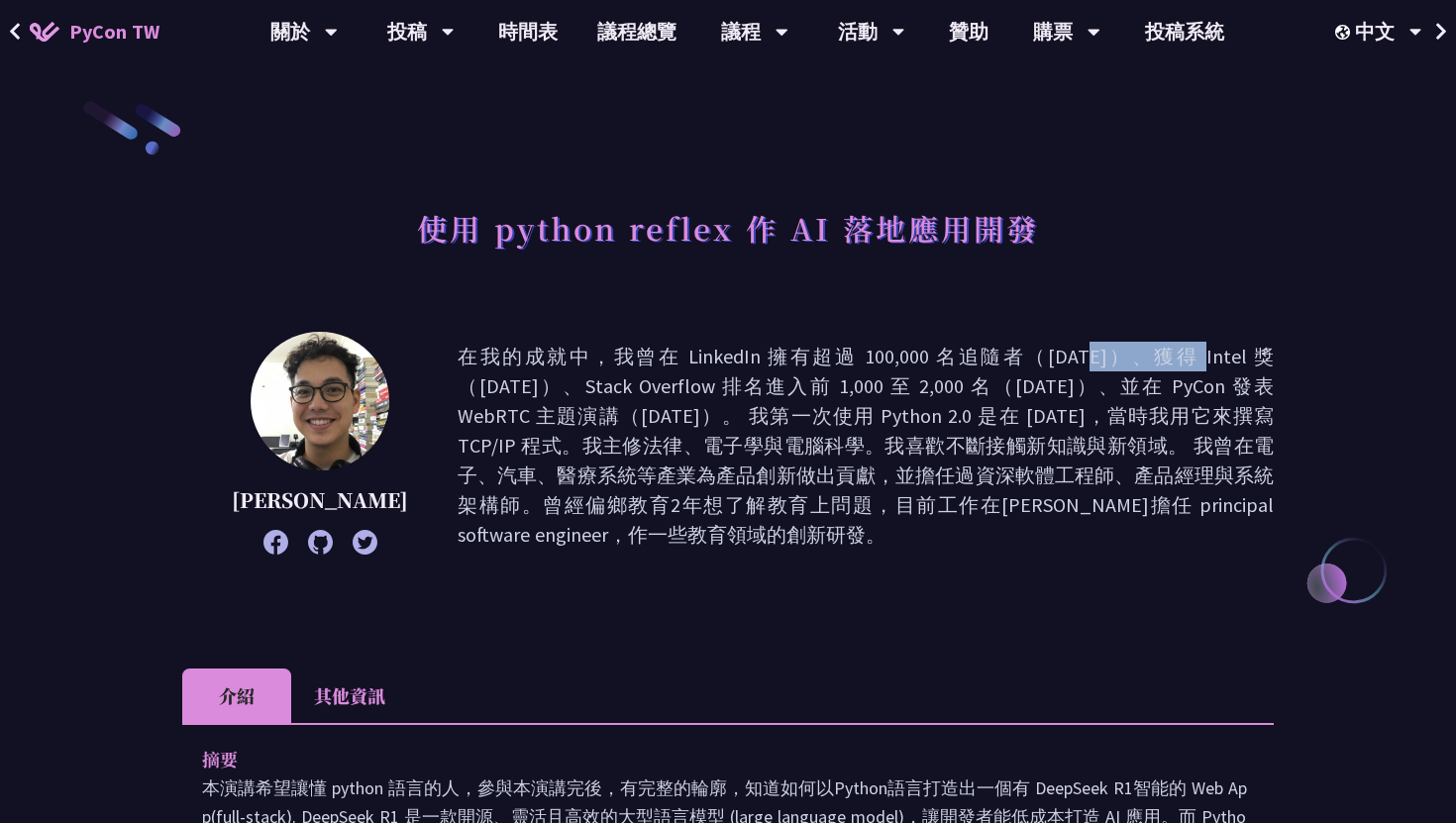 click on "在我的成就中，我曾在 LinkedIn 擁有超過 100,000 名追隨者（[DATE]）、獲得 Intel 獎（[DATE]）、Stack Overflow 排名進入前 1,000 至 2,000 名（[DATE]）、並在 PyCon 發表 WebRTC 主題演講（[DATE]）。
我第一次使用 Python 2.0 是在 [DATE]，當時我用它來撰寫 TCP/IP 程式。我主修法律、電子學與電腦科學。我喜歡不斷接觸新知識與新領域。
我曾在電子、汽車、醫療系統等產業為產品創新做出貢獻，並擔任過資深軟體工程師、產品經理與系統架構師。曾經偏鄉教育2年想了解教育上問題，目前工作在[PERSON_NAME]擔任 principal software engineer，作一些教育領域的創新研發。" at bounding box center (866, 446) 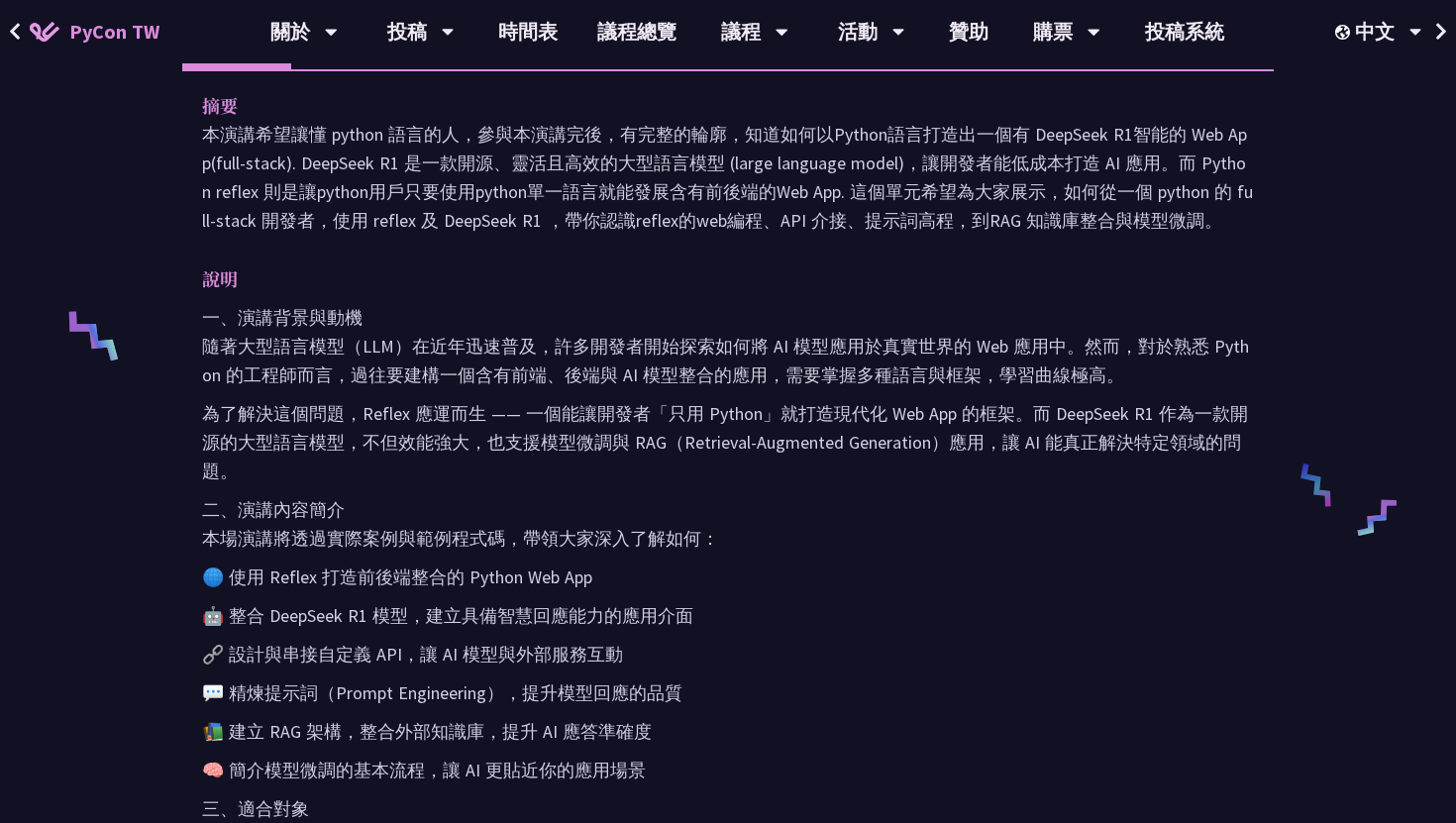 scroll, scrollTop: 573, scrollLeft: 0, axis: vertical 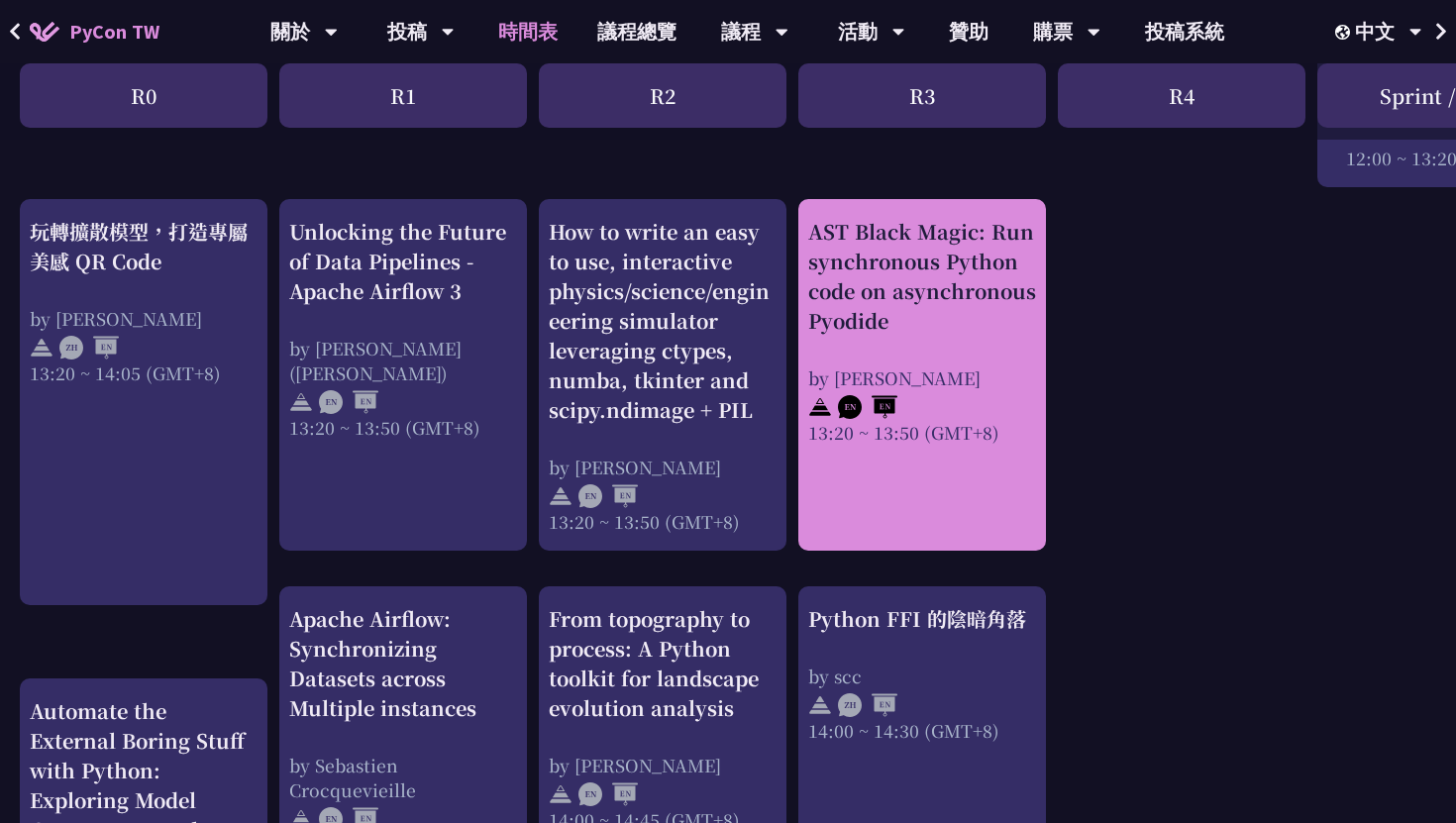 click on "AST Black Magic: Run synchronous Python code on asynchronous Pyodide" at bounding box center (922, 276) 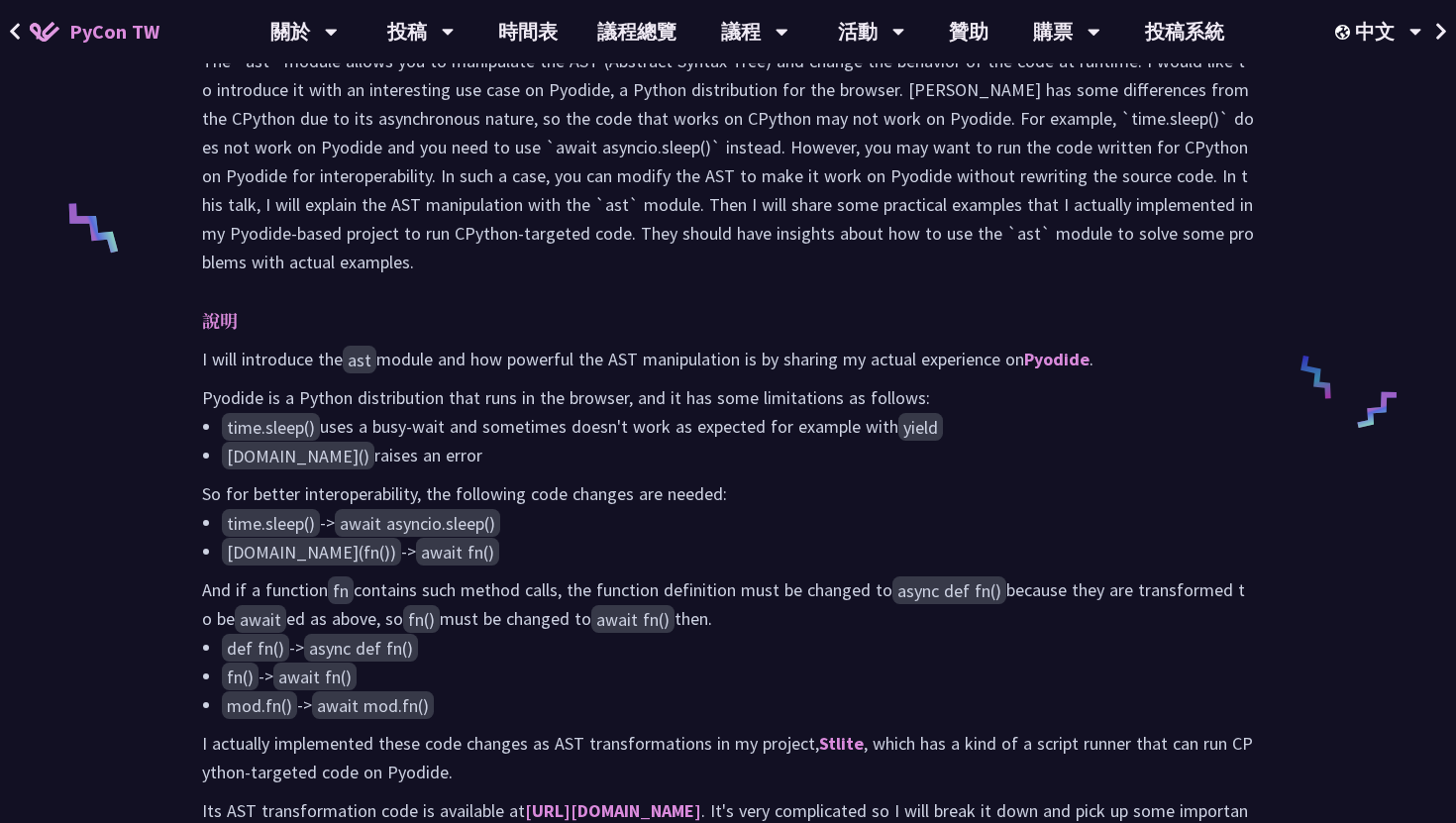 scroll, scrollTop: 627, scrollLeft: 0, axis: vertical 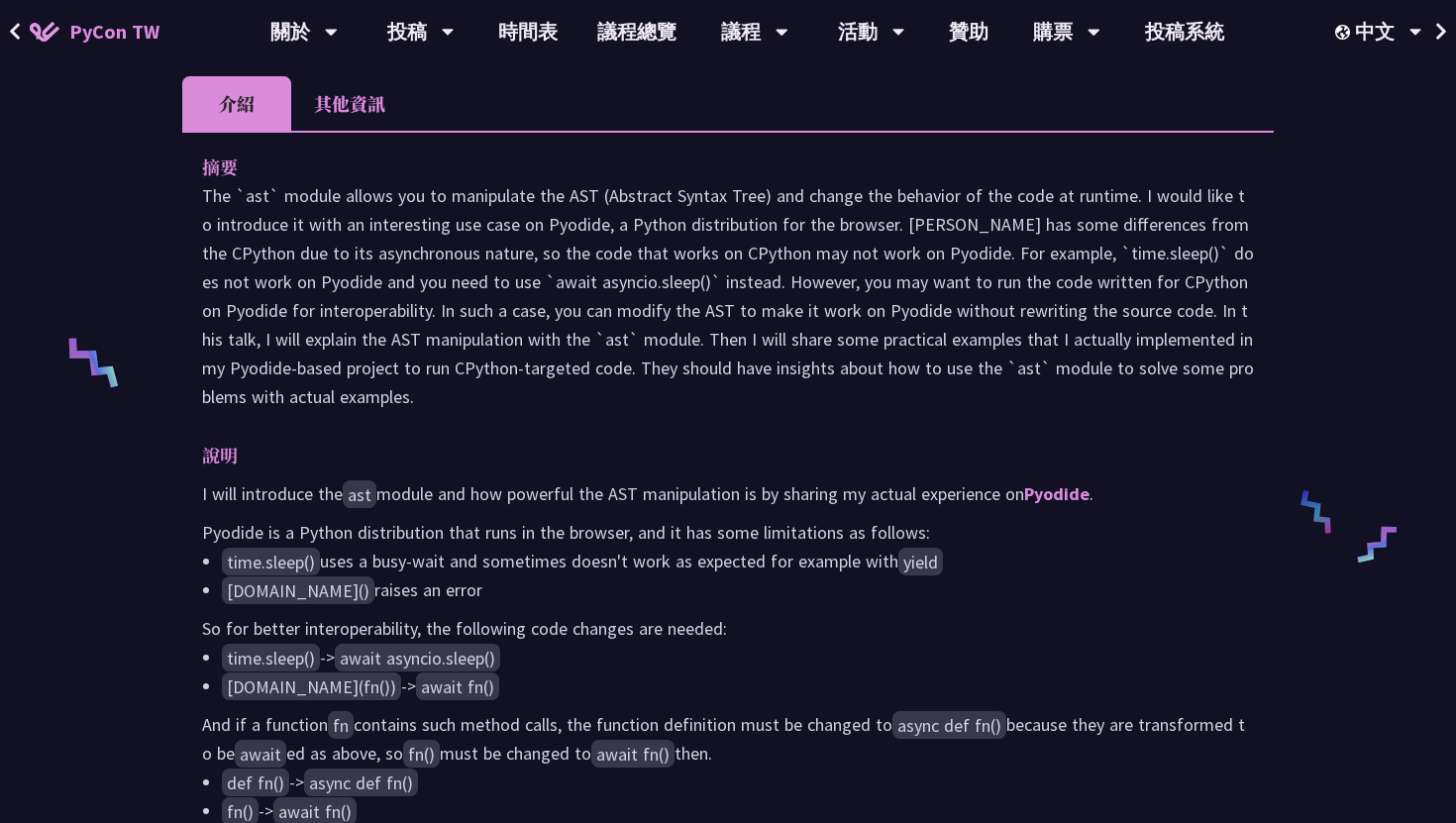 click on "The `ast` module allows you to manipulate the AST (Abstract Syntax Tree) and change the behavior of the code at runtime.
I would like to introduce it with an interesting use case on Pyodide, a Python distribution for the browser. [PERSON_NAME] has some differences from the CPython due to its asynchronous nature, so the code that works on CPython may not work on Pyodide. For example, `time.sleep()` does not work on Pyodide and you need to use `await asyncio.sleep()` instead.
However, you may want to run the code written for CPython on Pyodide for interoperability.
In such a case, you can modify the AST to make it work on Pyodide without rewriting the source code.
In this talk, I will explain the AST manipulation with the `ast` module.
Then I will share some practical examples that I actually implemented in my Pyodide-based project to run CPython-targeted code.
They should have insights about how to use the `ast` module to solve some problems with actual examples." at bounding box center (728, 296) 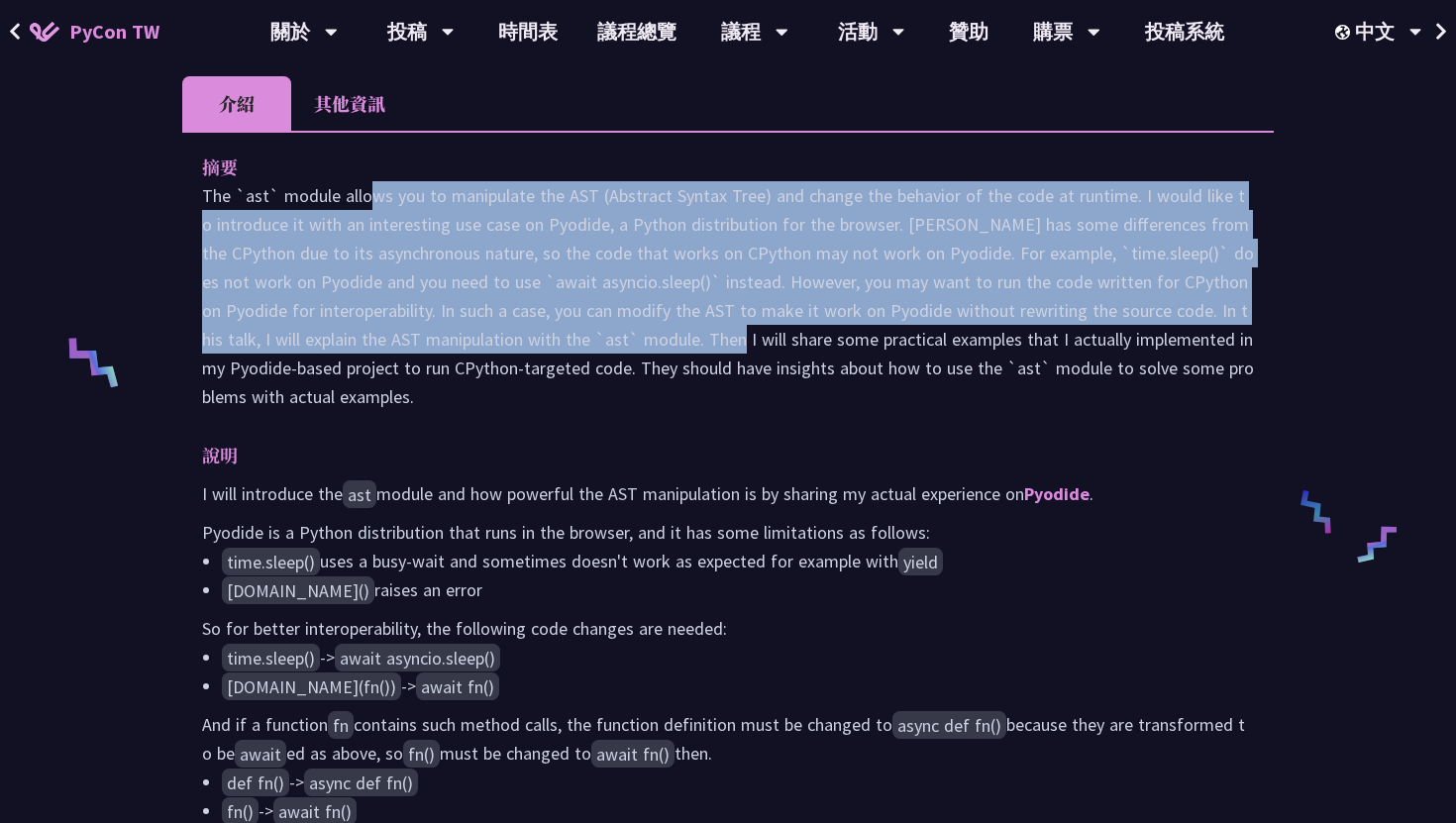 drag, startPoint x: 219, startPoint y: 235, endPoint x: 491, endPoint y: 381, distance: 308.70698 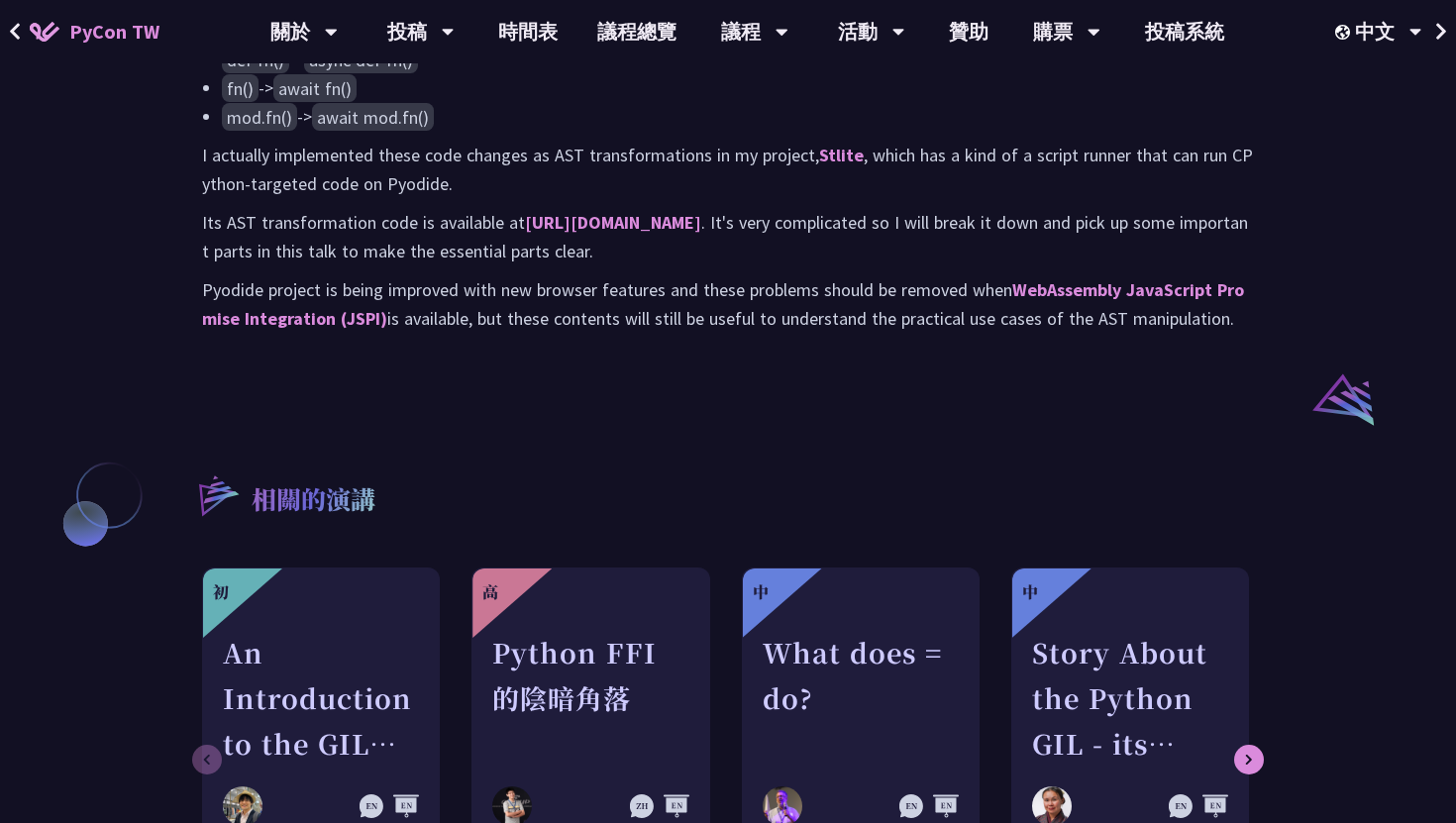 scroll, scrollTop: 1121, scrollLeft: 0, axis: vertical 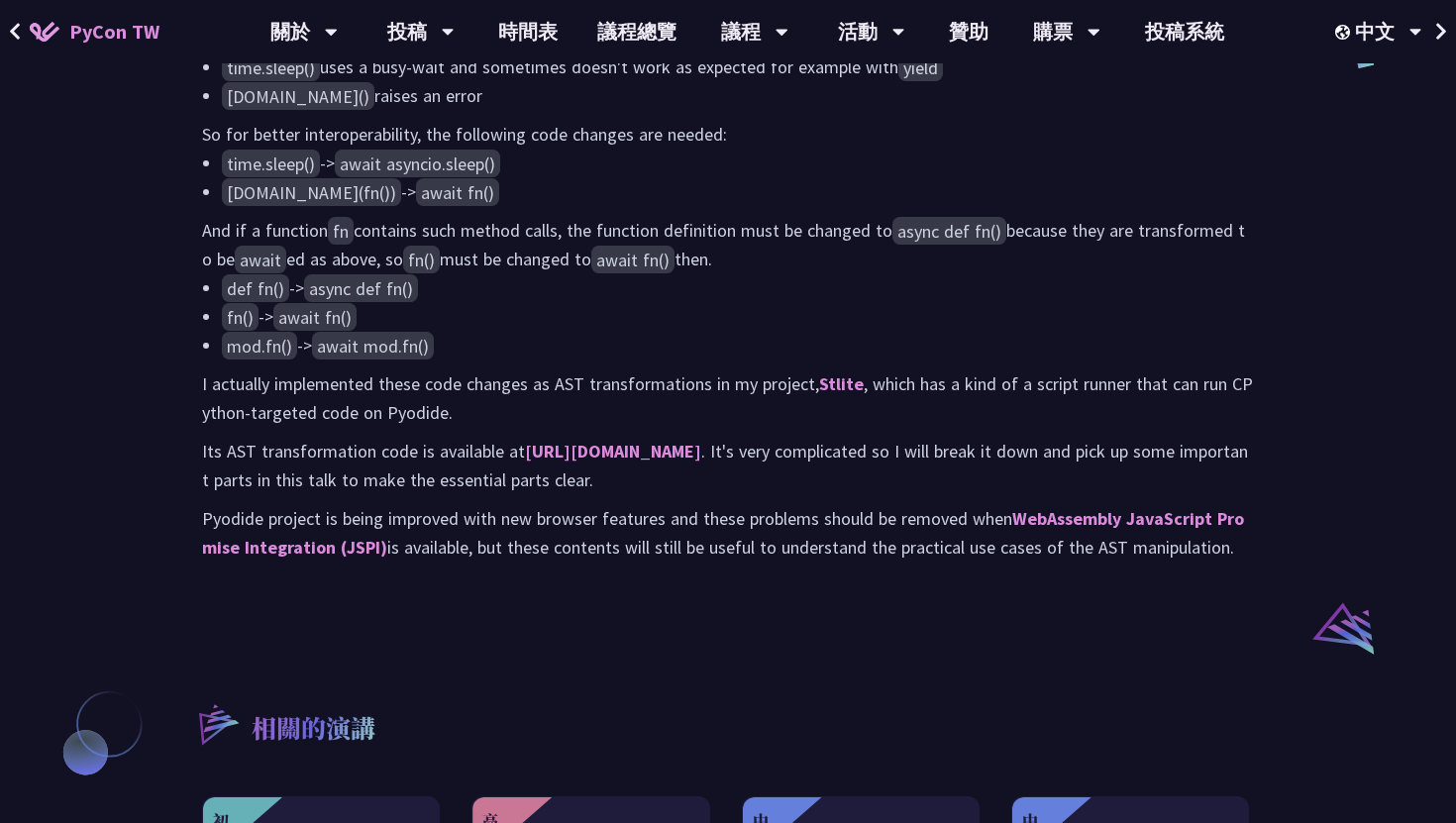 click on "And if a function  fn  contains such method calls, the function definition must be changed to  async def fn()  because they are transformed to be  await ed as above, so  fn()  must be changed to  await fn()  then." at bounding box center [728, 245] 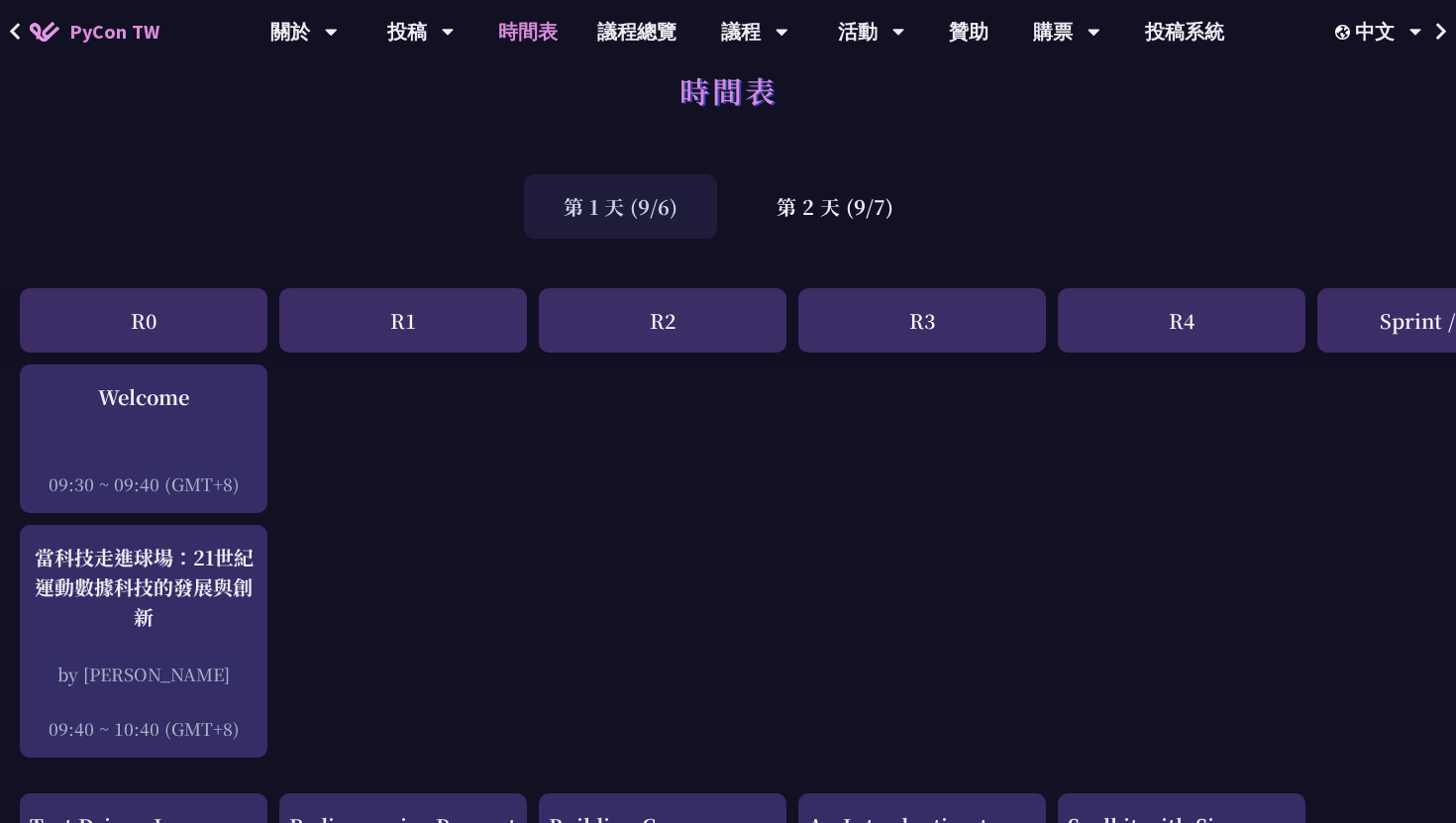 scroll, scrollTop: 0, scrollLeft: 0, axis: both 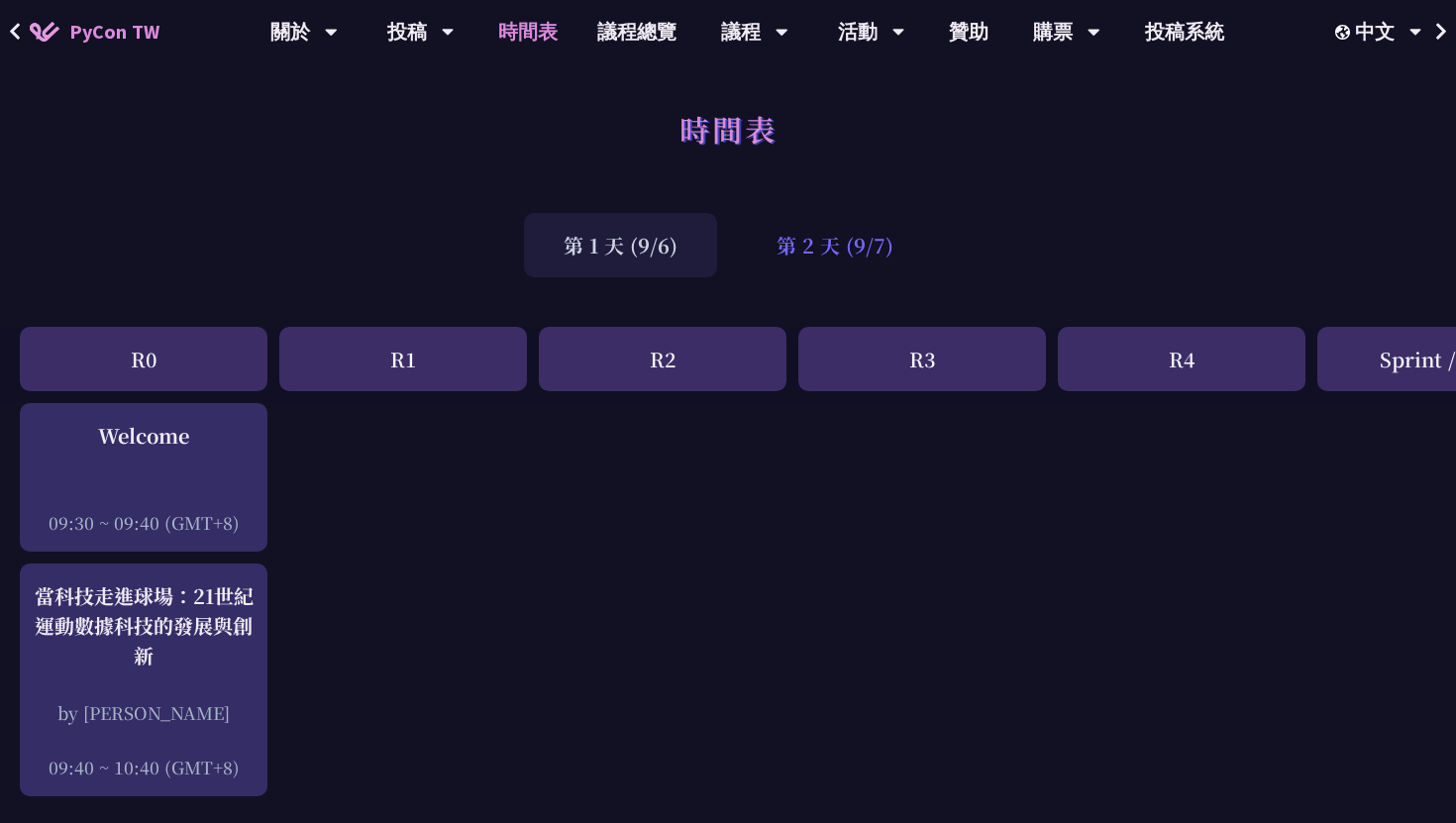 click on "第 2 天 (9/7)" at bounding box center (835, 245) 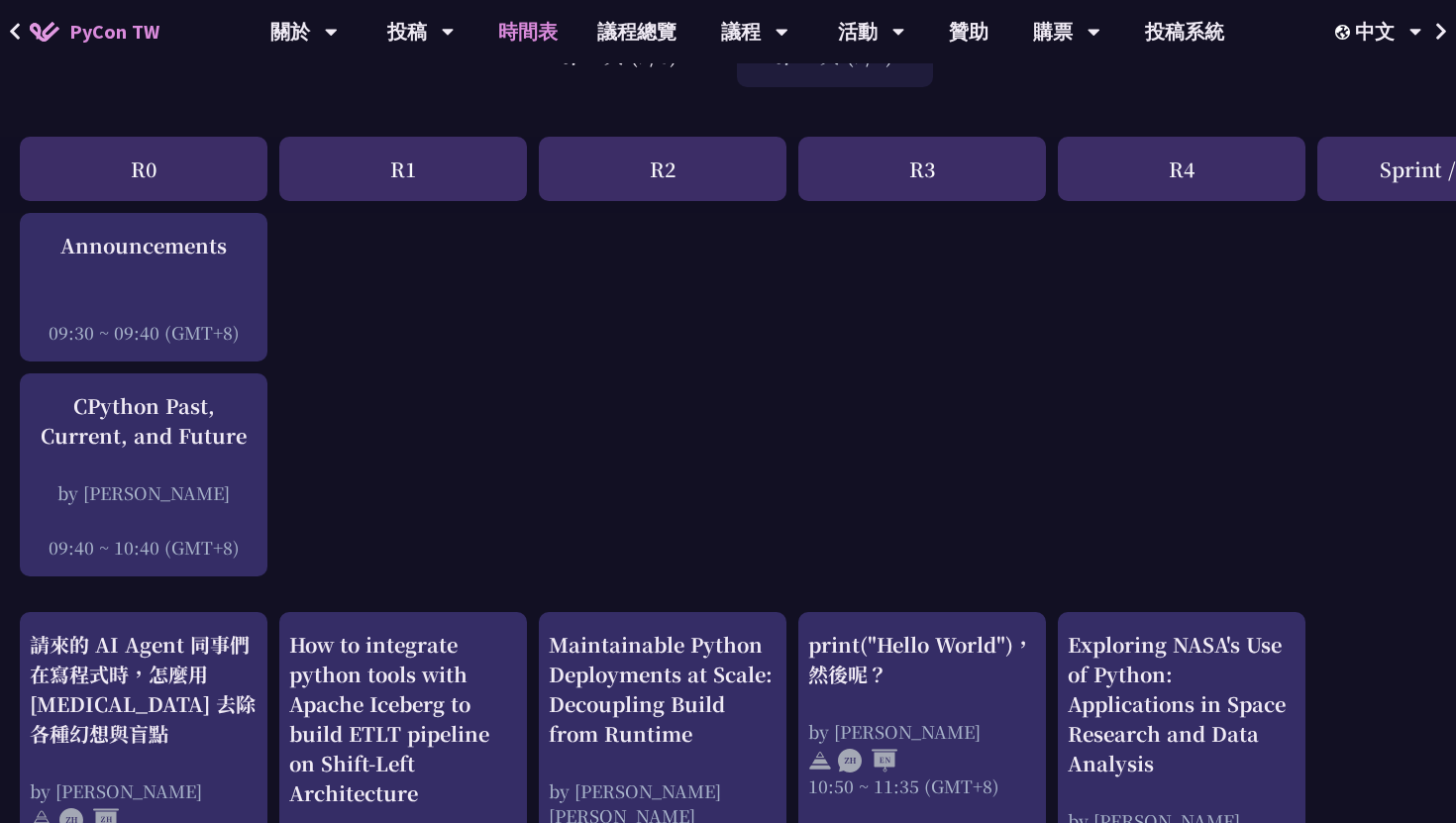 scroll, scrollTop: 0, scrollLeft: 0, axis: both 